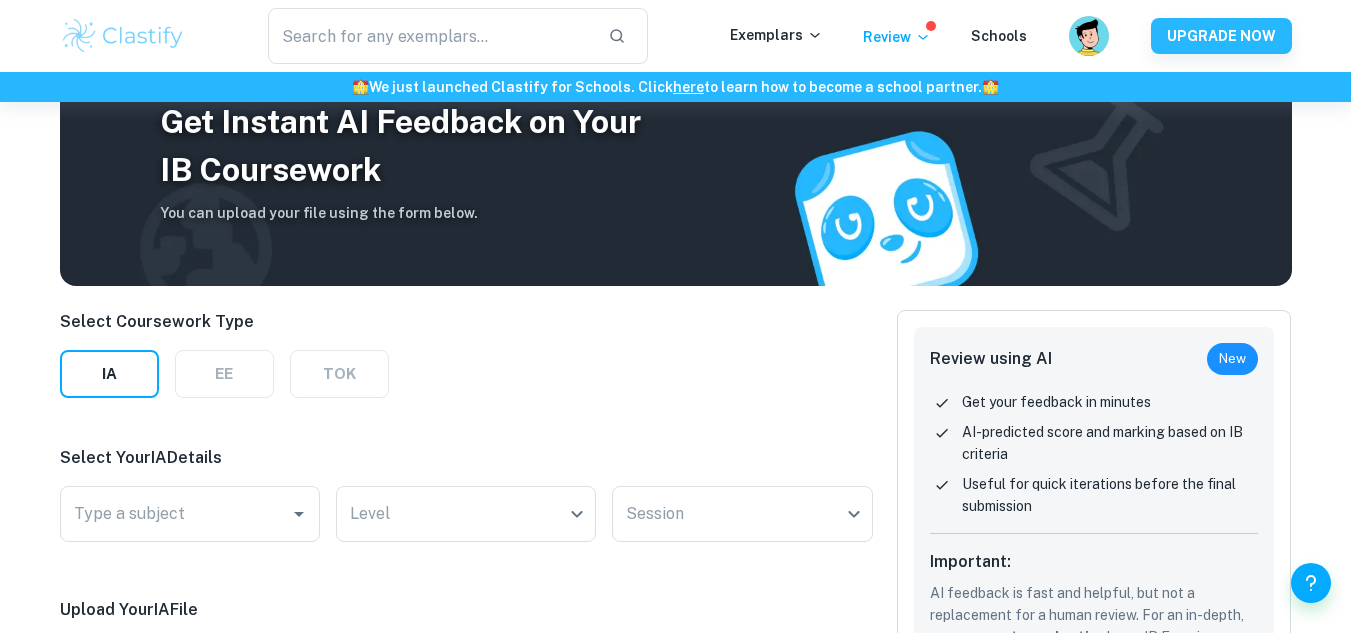 scroll, scrollTop: 100, scrollLeft: 0, axis: vertical 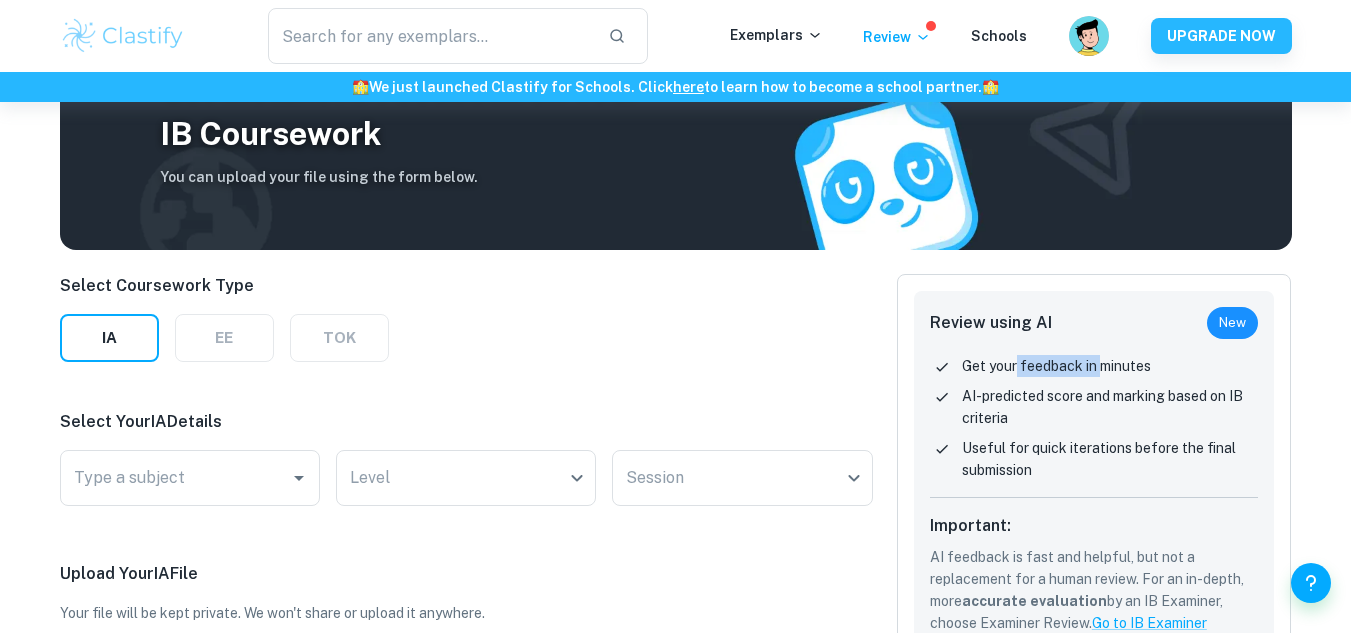 drag, startPoint x: 1018, startPoint y: 374, endPoint x: 1102, endPoint y: 374, distance: 84 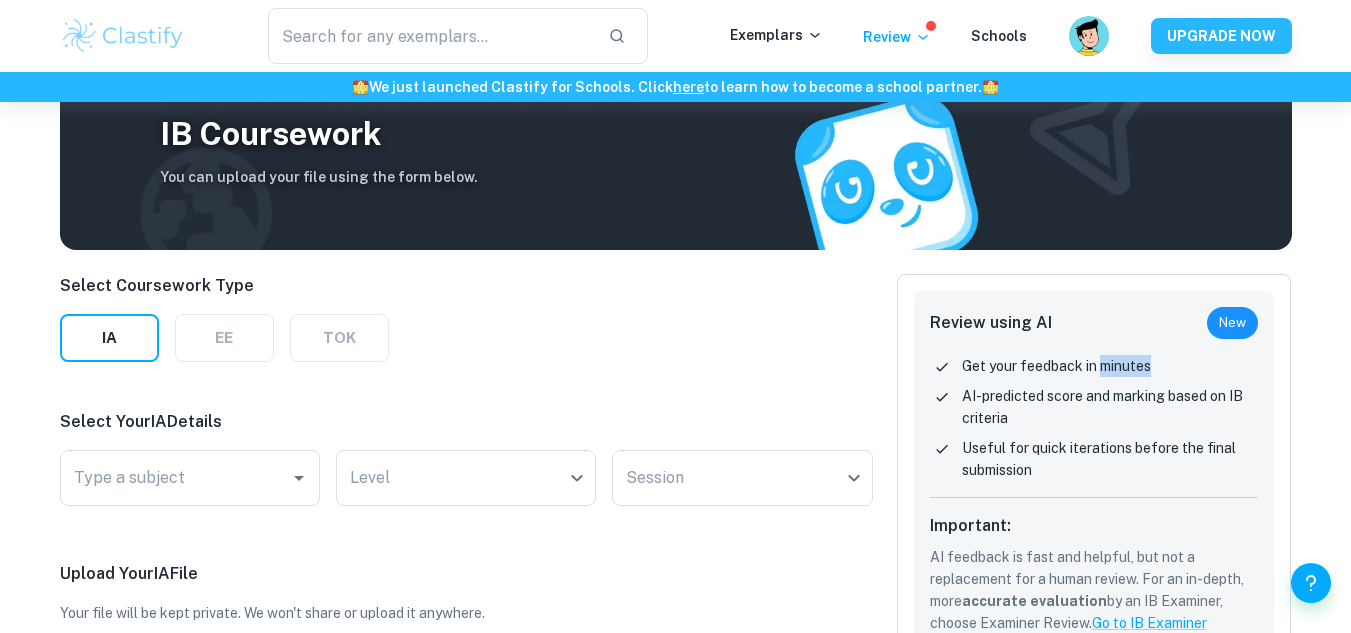 click on "Get your feedback in minutes" at bounding box center [1056, 366] 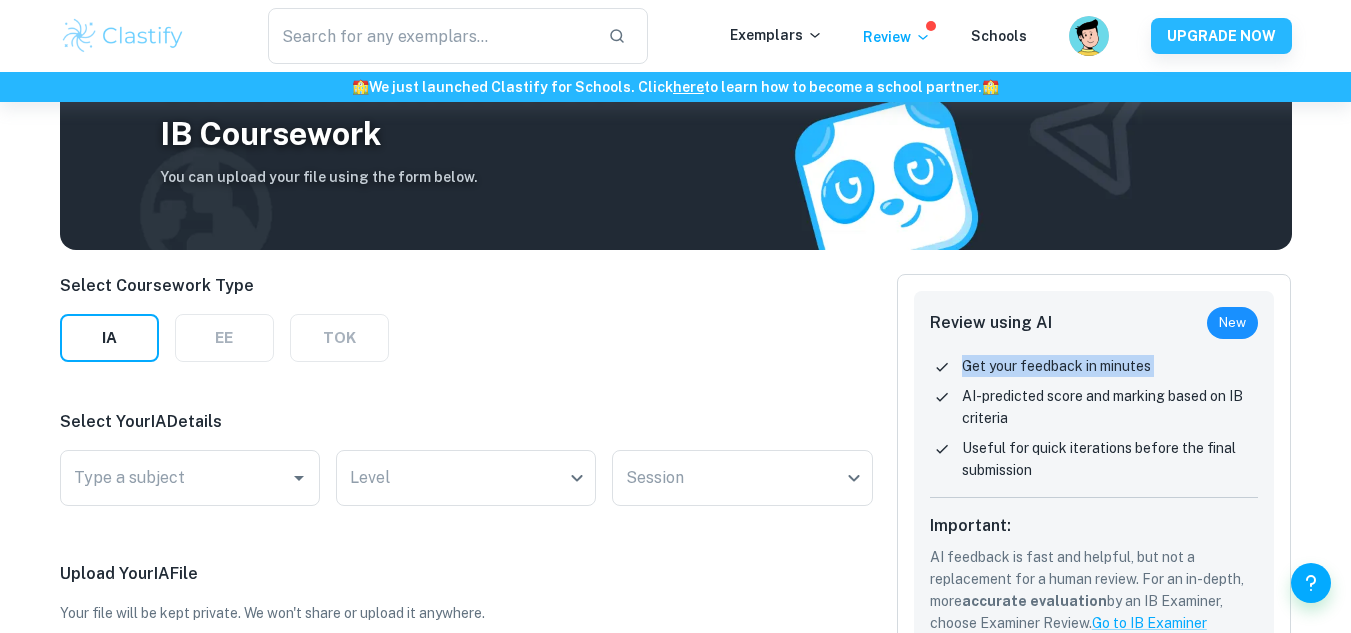 click on "Get your feedback in minutes" at bounding box center (1056, 366) 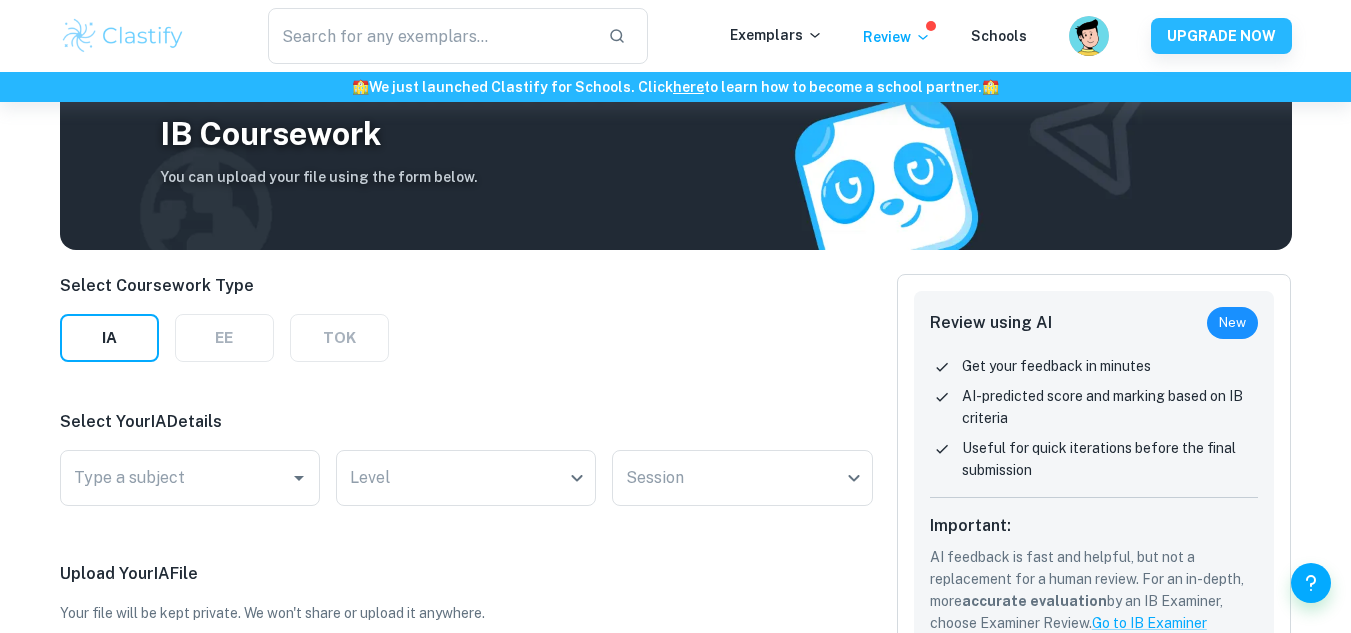 click on "AI-predicted score and marking based on IB criteria" at bounding box center (1110, 407) 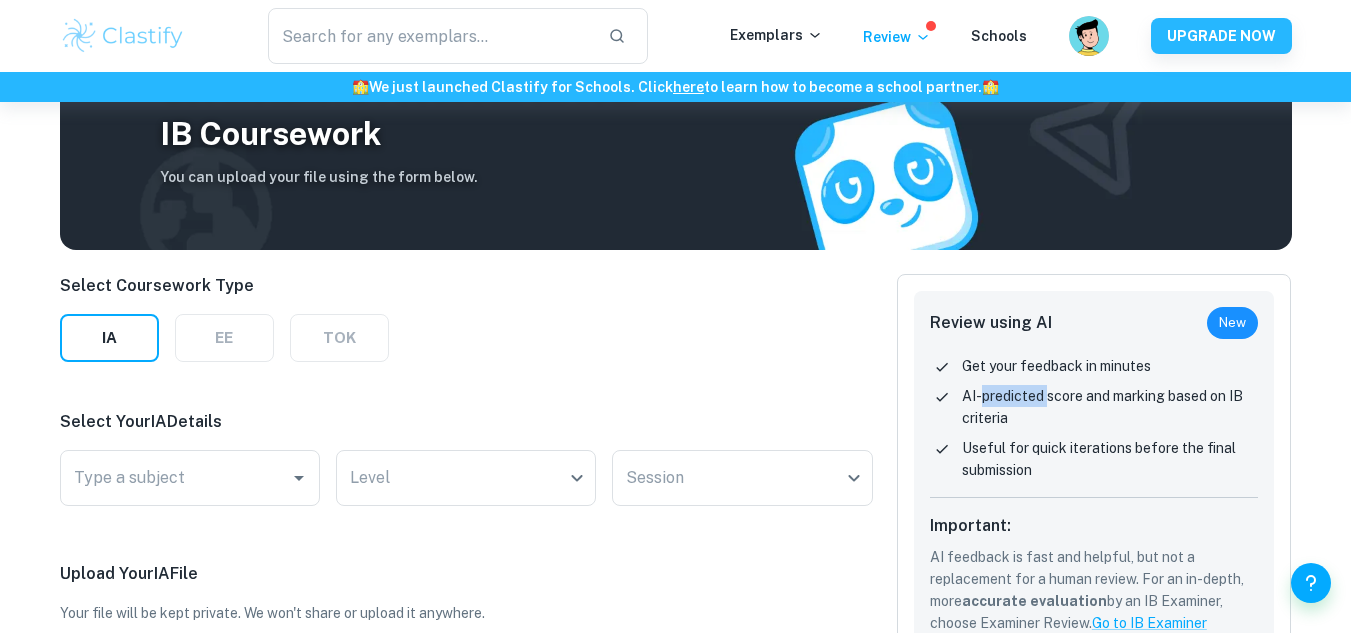 click on "AI-predicted score and marking based on IB criteria" at bounding box center [1110, 407] 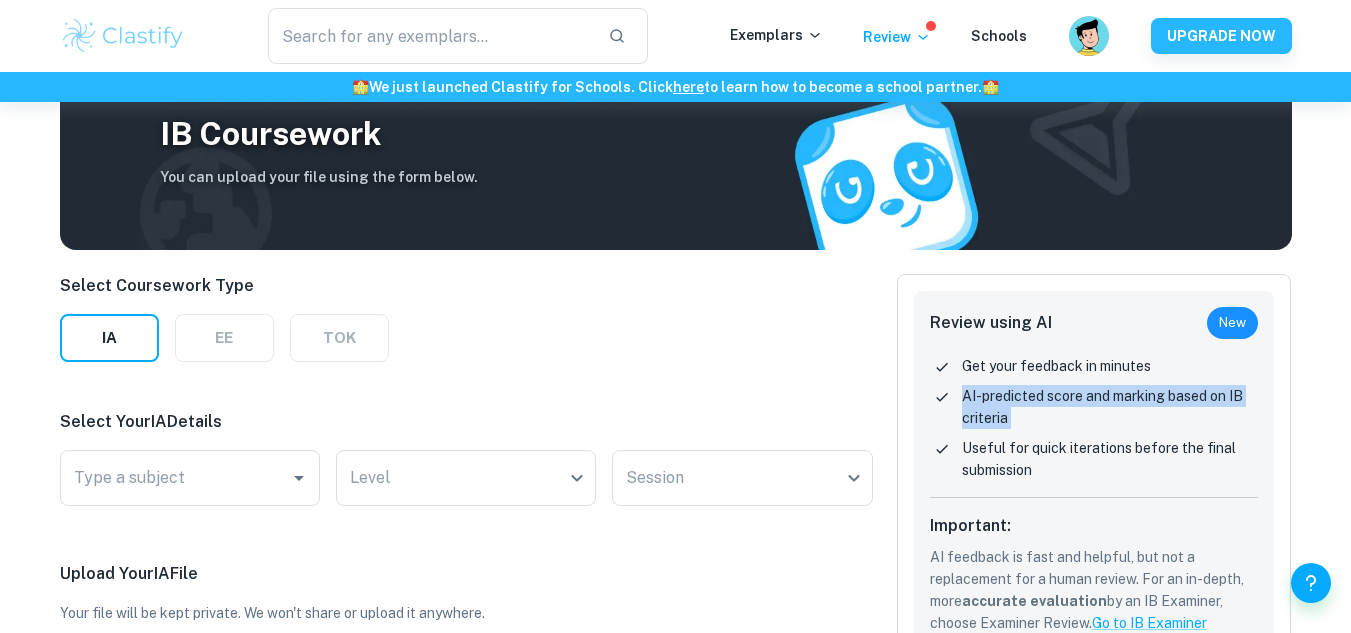 click on "AI-predicted score and marking based on IB criteria" at bounding box center (1110, 407) 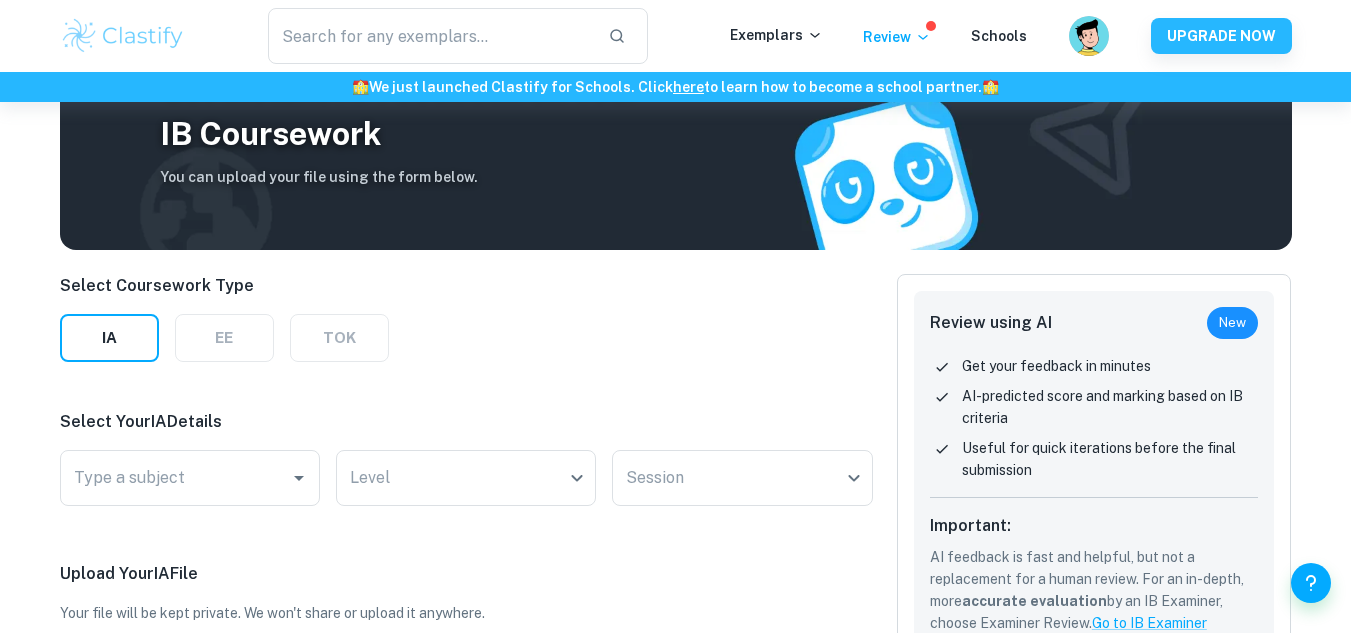 click on "AI-predicted score and marking based on IB criteria" at bounding box center (1110, 407) 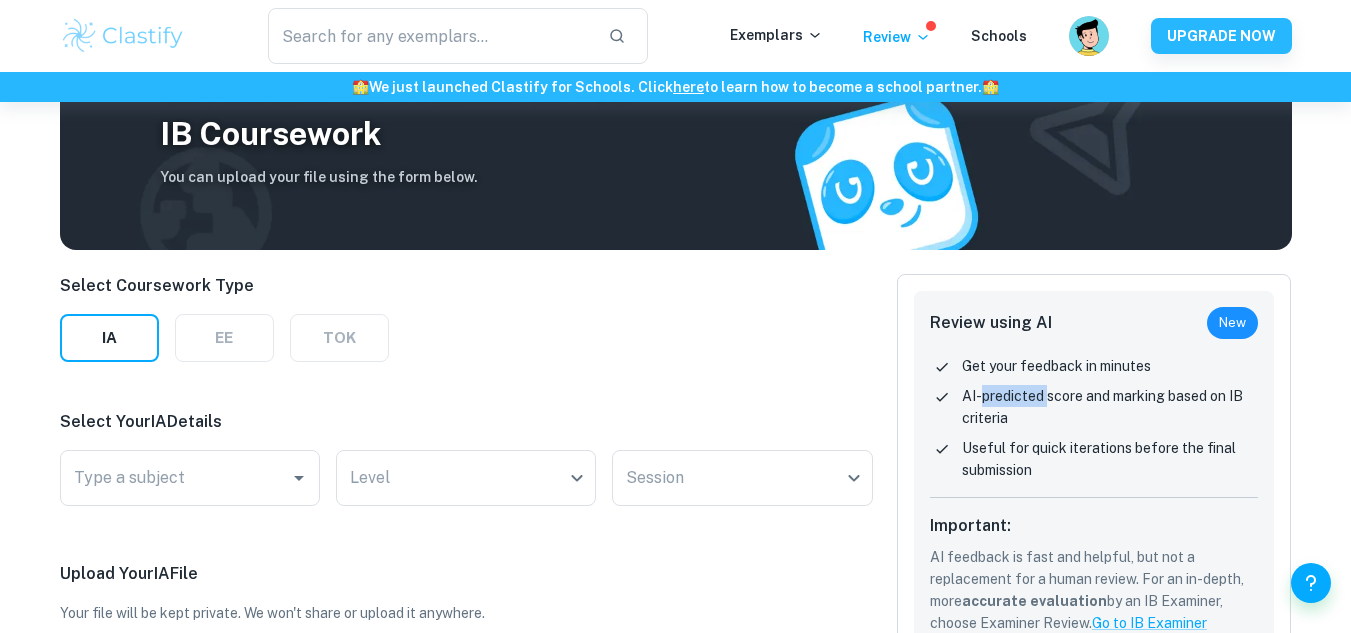 click on "AI-predicted score and marking based on IB criteria" at bounding box center [1110, 407] 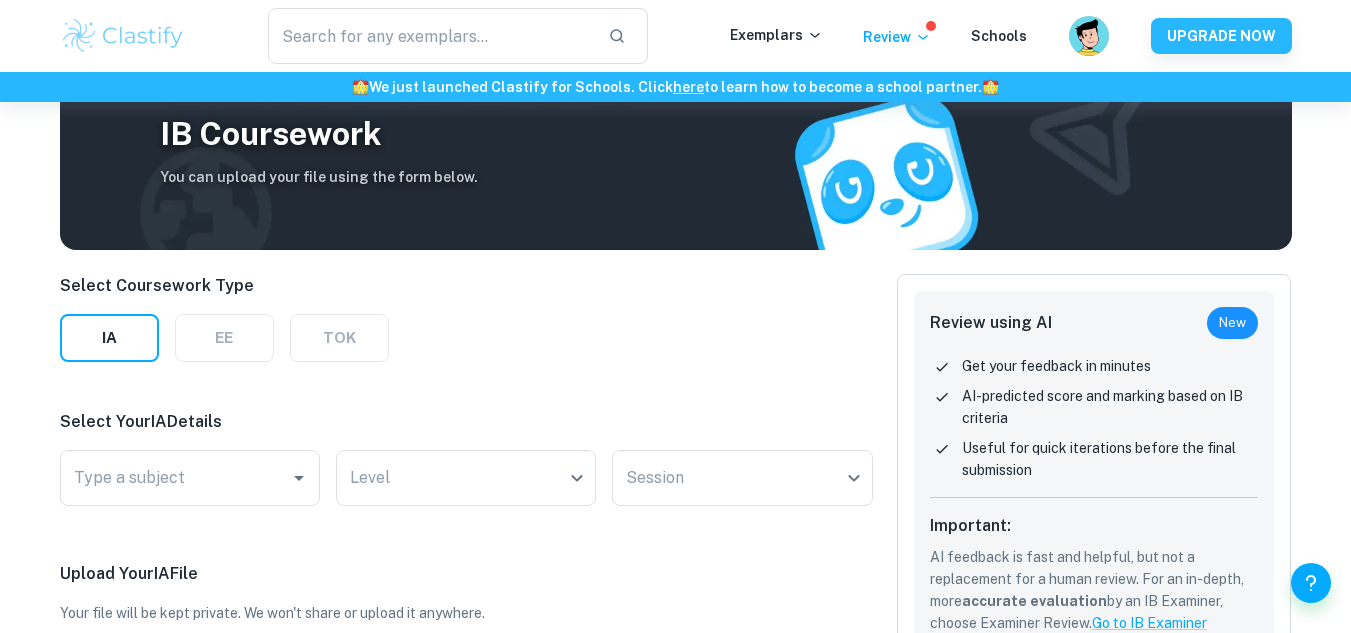 click on "AI-predicted score and marking based on IB criteria" at bounding box center [1110, 407] 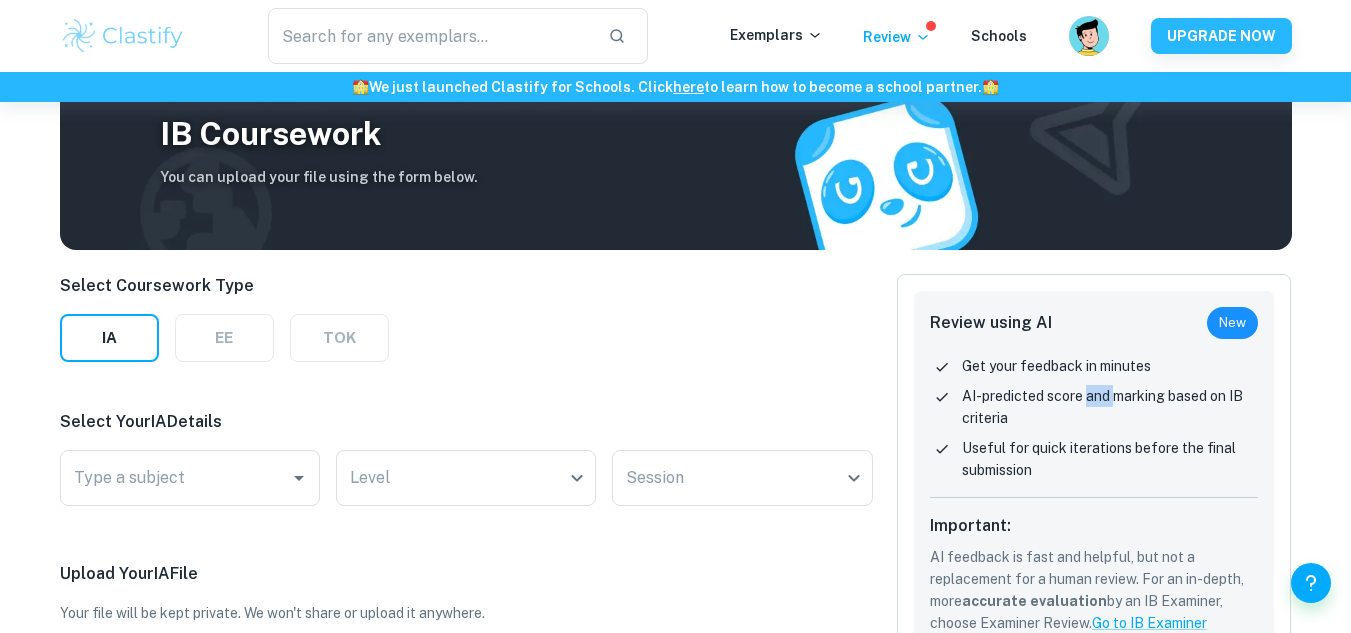 click on "AI-predicted score and marking based on IB criteria" at bounding box center [1110, 407] 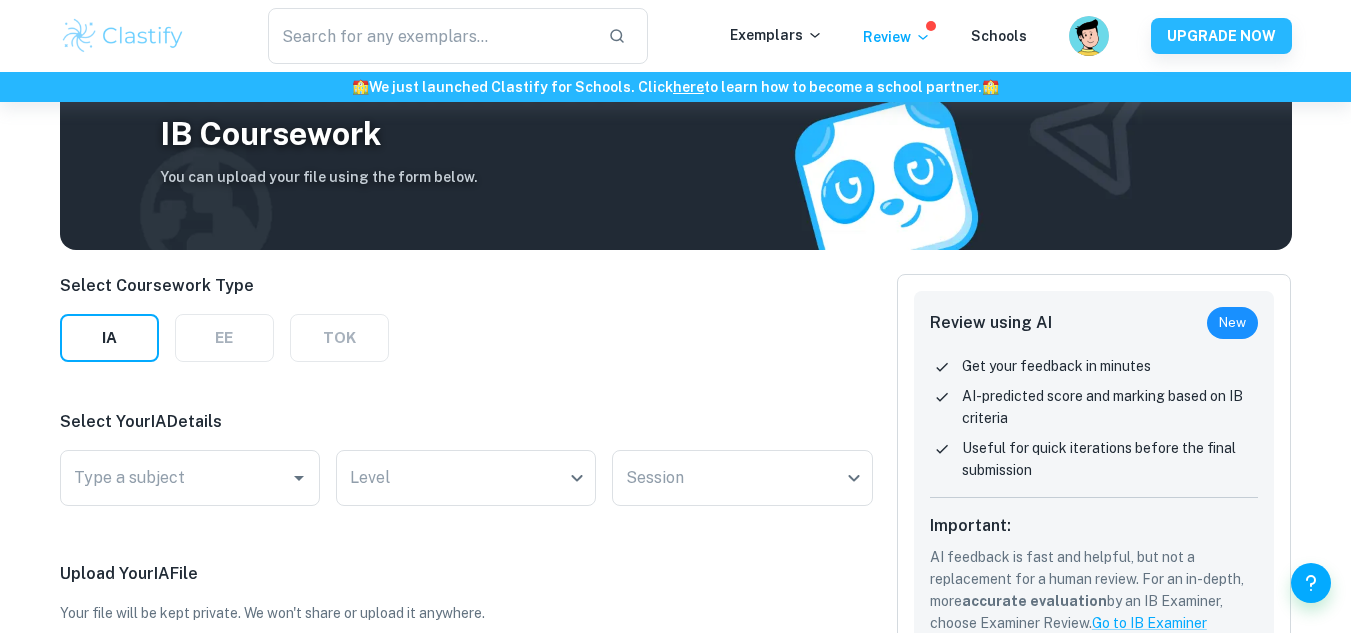 click on "AI-predicted score and marking based on IB criteria" at bounding box center [1110, 407] 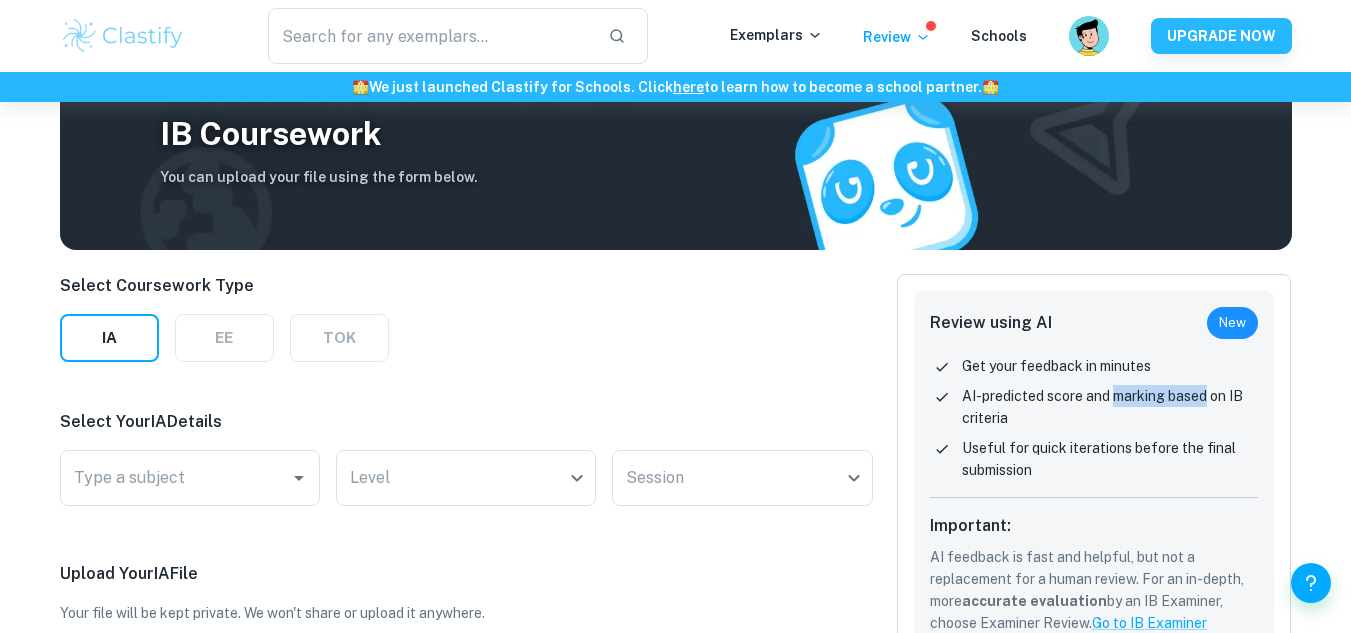 drag, startPoint x: 1121, startPoint y: 388, endPoint x: 1170, endPoint y: 393, distance: 49.25444 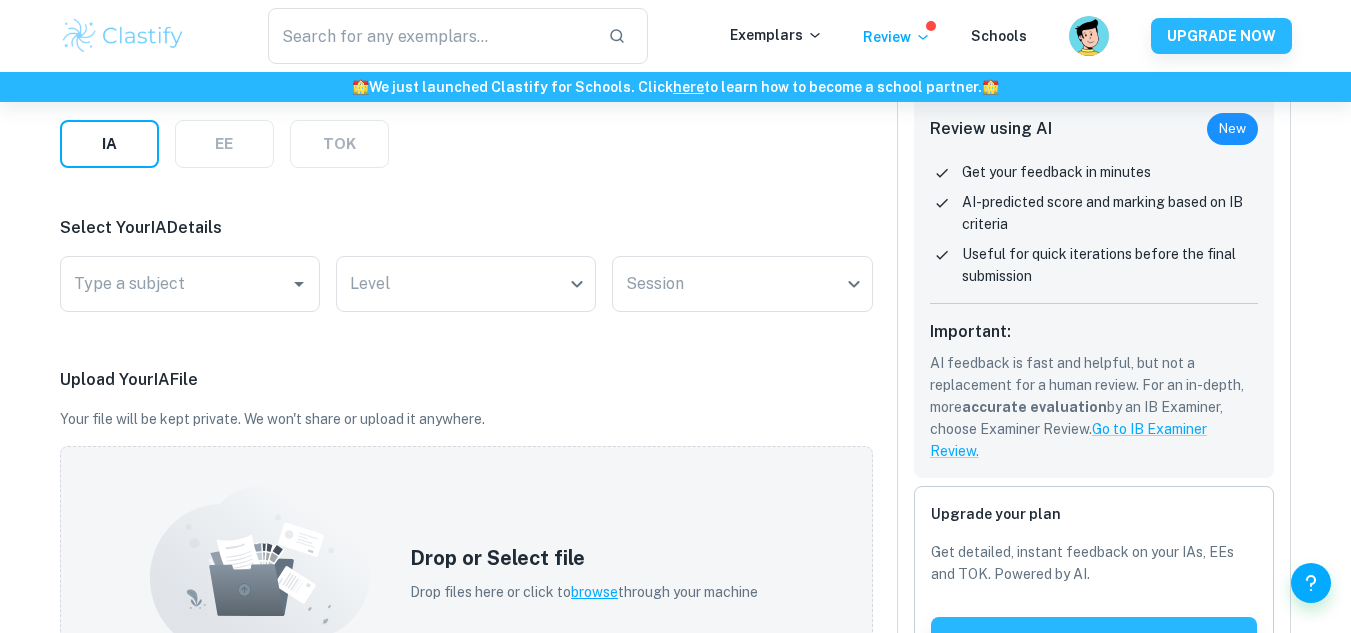 scroll, scrollTop: 300, scrollLeft: 0, axis: vertical 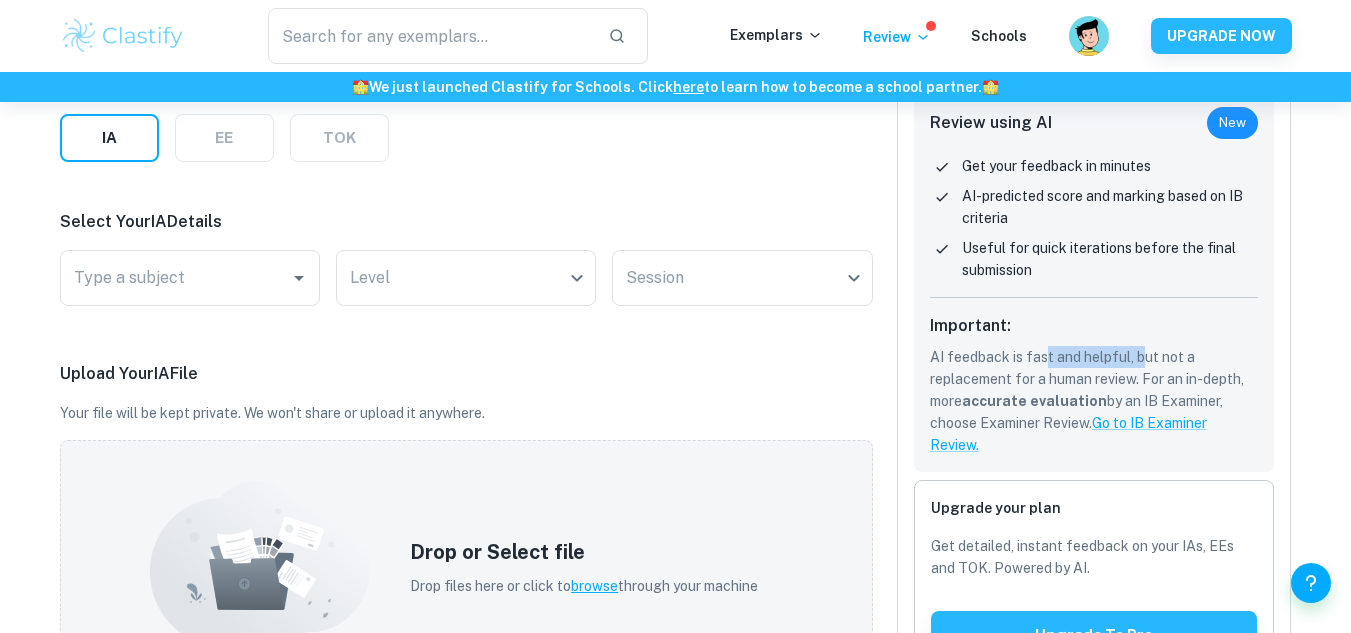 drag, startPoint x: 1045, startPoint y: 350, endPoint x: 1154, endPoint y: 342, distance: 109.29318 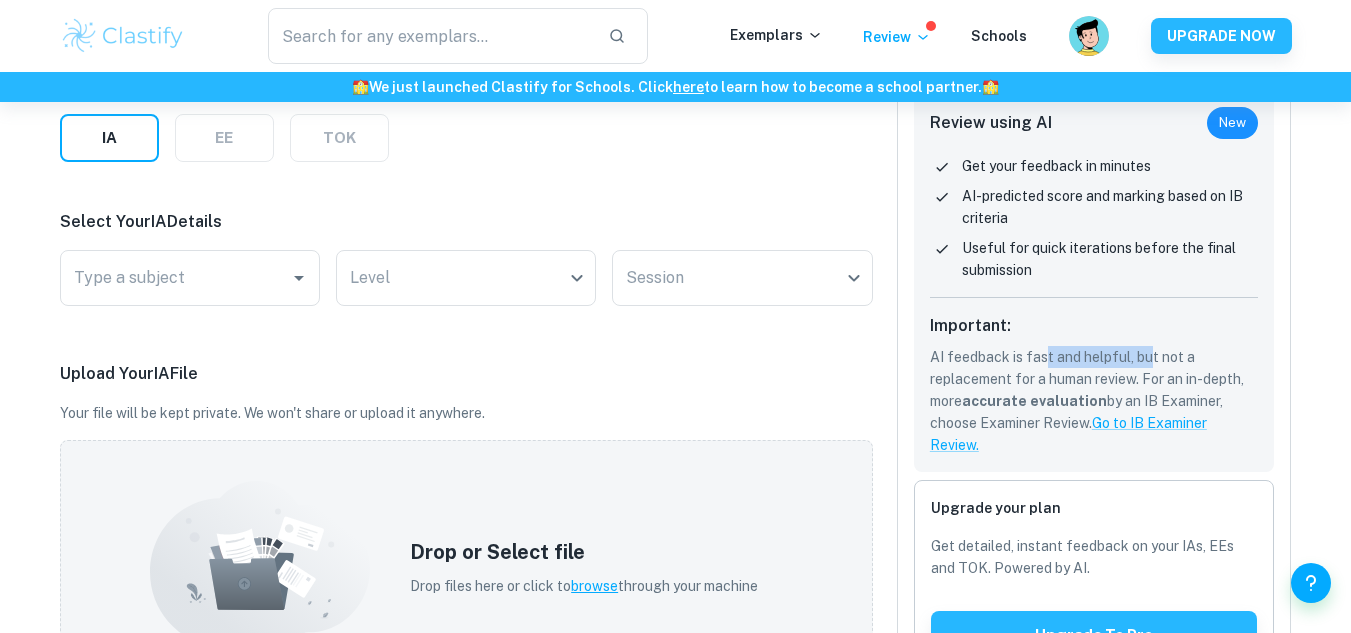 click on "Important: AI feedback is fast and helpful, but not a replacement for a human review. For an in-depth, more  accurate evaluation  by an IB Examiner, choose Examiner Review.  Go to IB Examiner Review." at bounding box center [1094, 385] 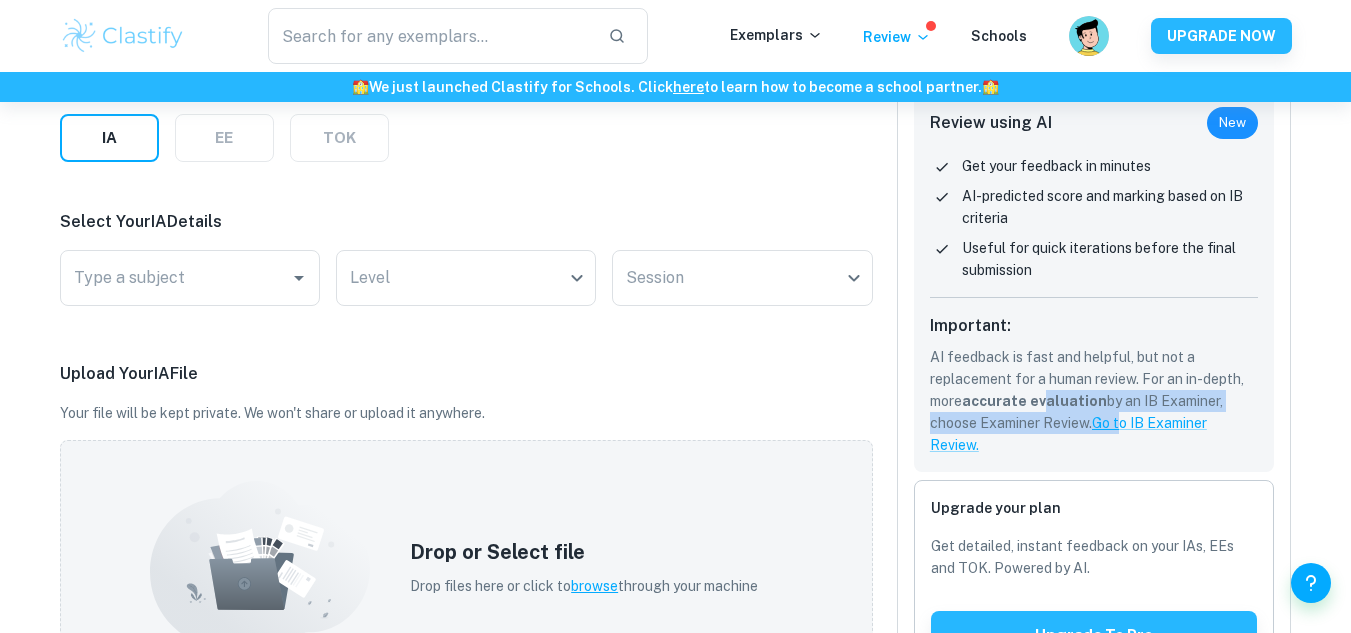 drag, startPoint x: 1056, startPoint y: 408, endPoint x: 1128, endPoint y: 412, distance: 72.11102 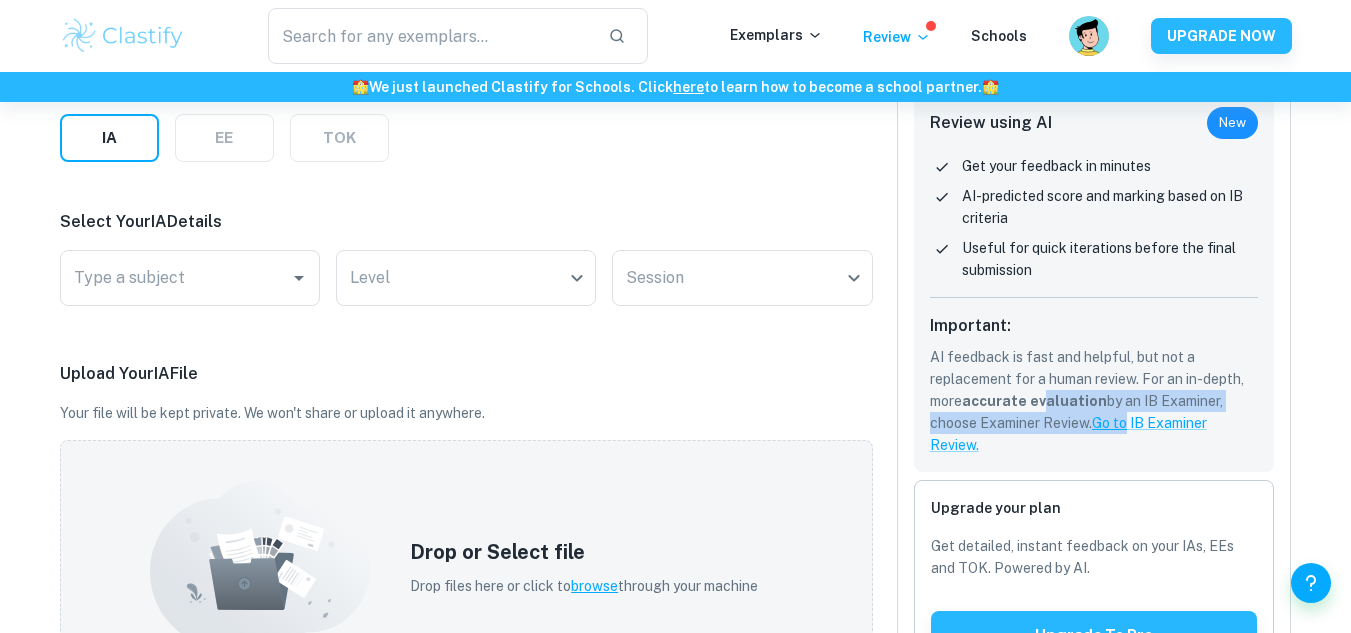 click on "AI feedback is fast and helpful, but not a replacement for a human review. For an in-depth, more  accurate evaluation  by an IB Examiner, choose Examiner Review.  Go to IB Examiner Review." at bounding box center [1094, 401] 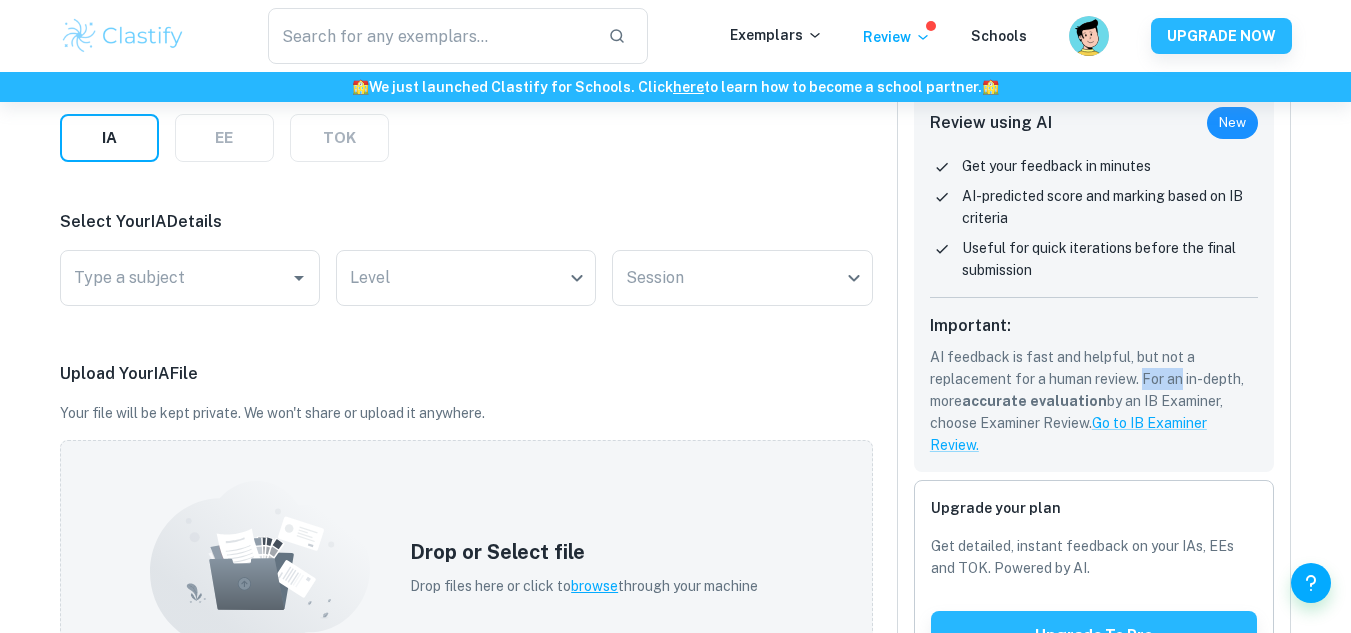 drag, startPoint x: 1146, startPoint y: 373, endPoint x: 1188, endPoint y: 372, distance: 42.0119 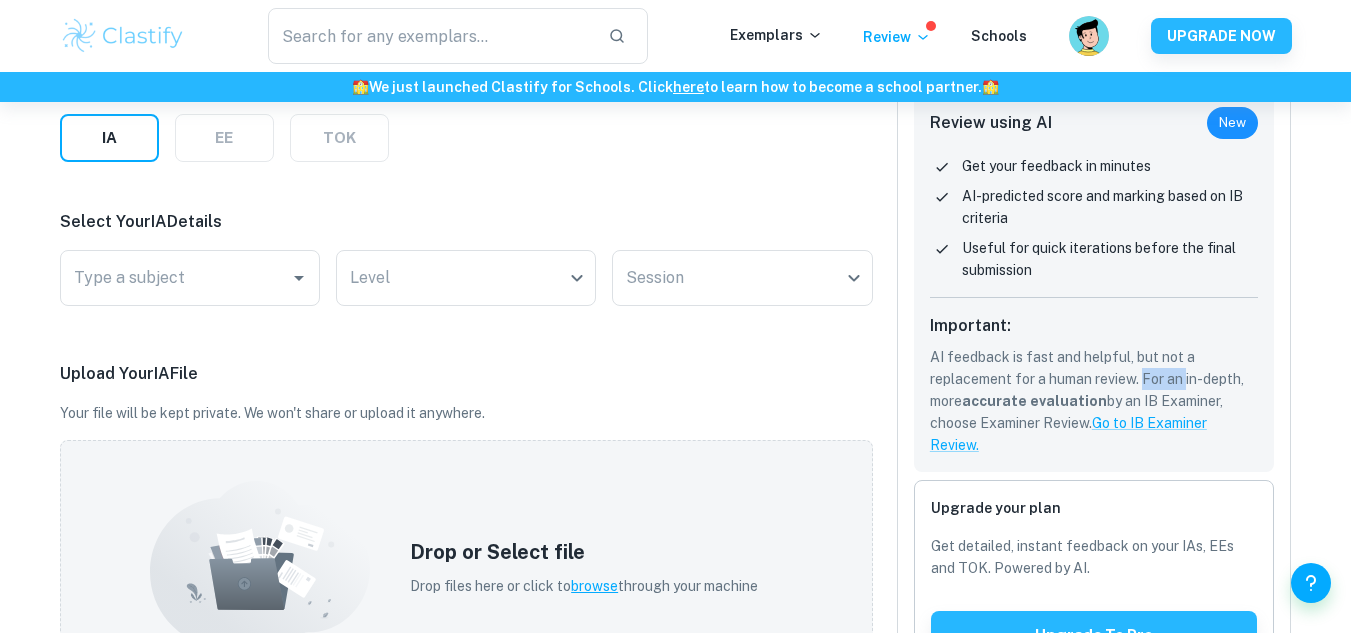 click on "AI feedback is fast and helpful, but not a replacement for a human review. For an in-depth, more  accurate evaluation  by an IB Examiner, choose Examiner Review.  Go to IB Examiner Review." at bounding box center (1094, 401) 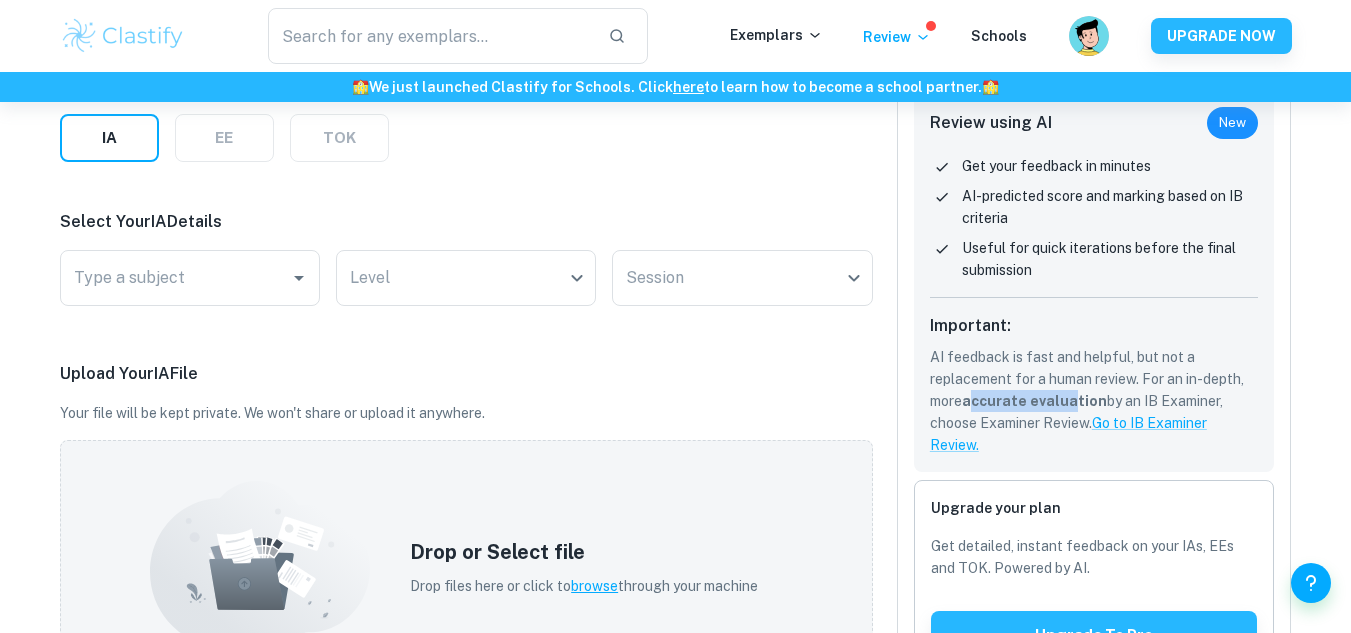 drag, startPoint x: 975, startPoint y: 400, endPoint x: 1069, endPoint y: 401, distance: 94.00532 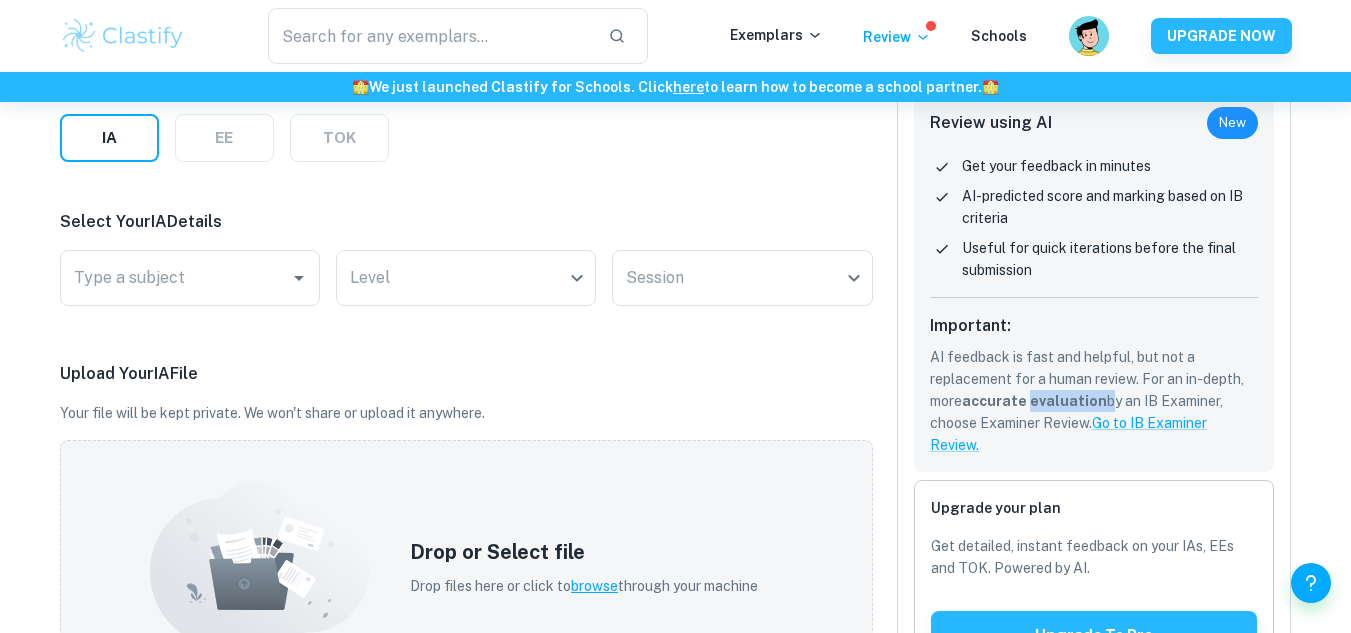 click on "accurate evaluation" at bounding box center (1034, 401) 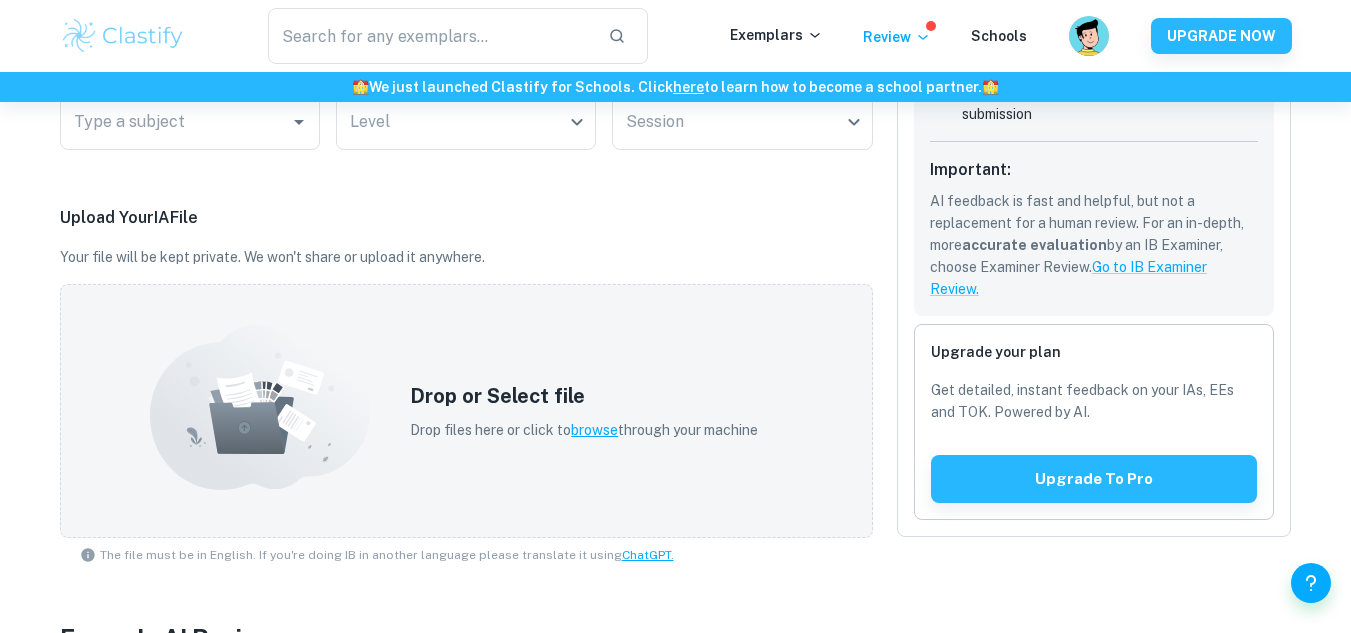 scroll, scrollTop: 500, scrollLeft: 0, axis: vertical 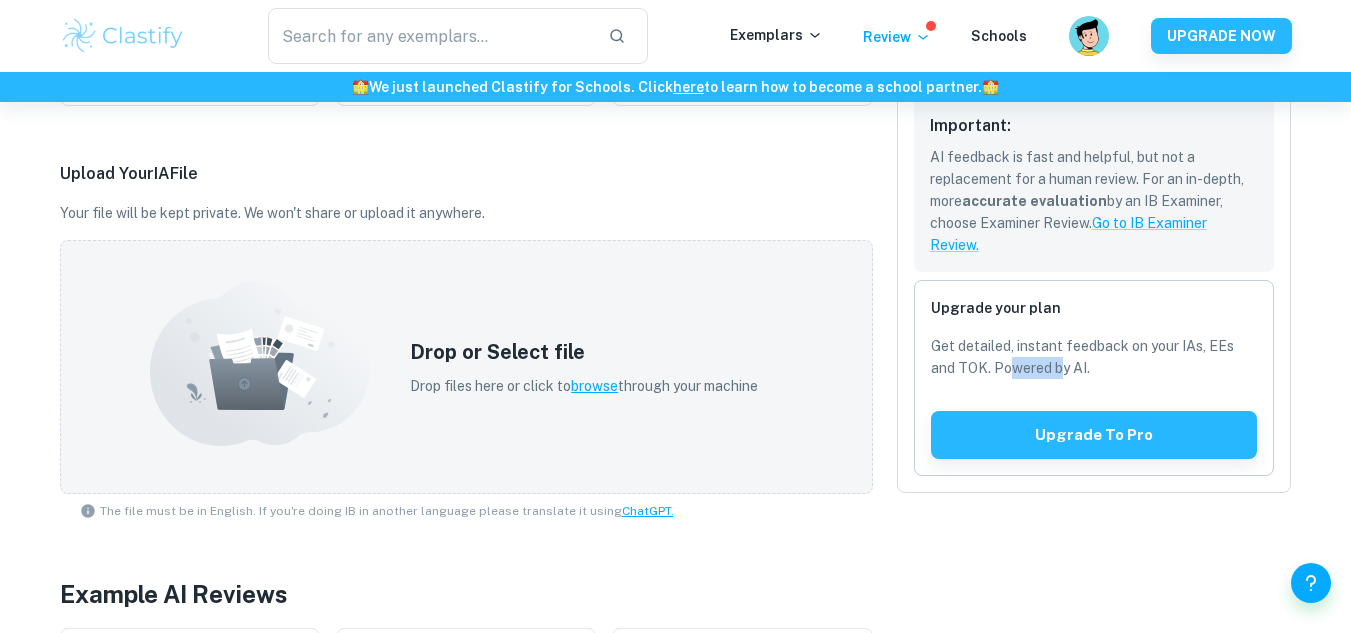 drag, startPoint x: 1012, startPoint y: 365, endPoint x: 1061, endPoint y: 364, distance: 49.010204 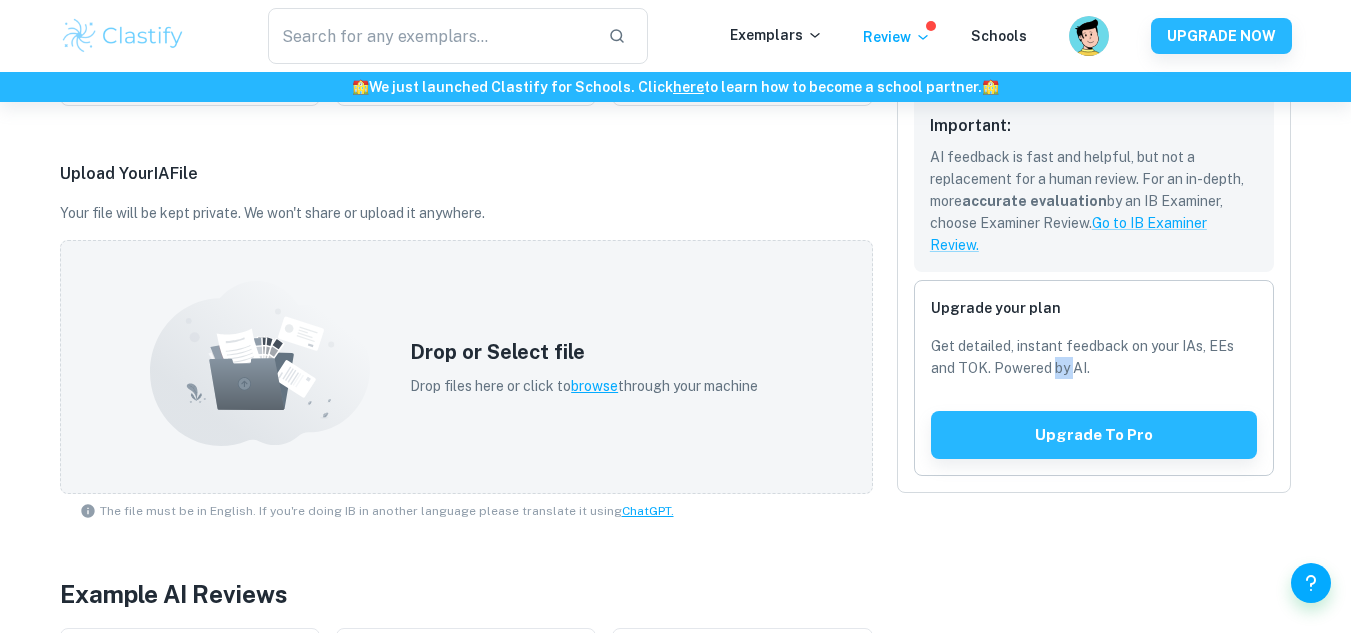 click on "Get detailed, instant feedback on your IAs, EEs and TOK. Powered by AI." at bounding box center [1094, 357] 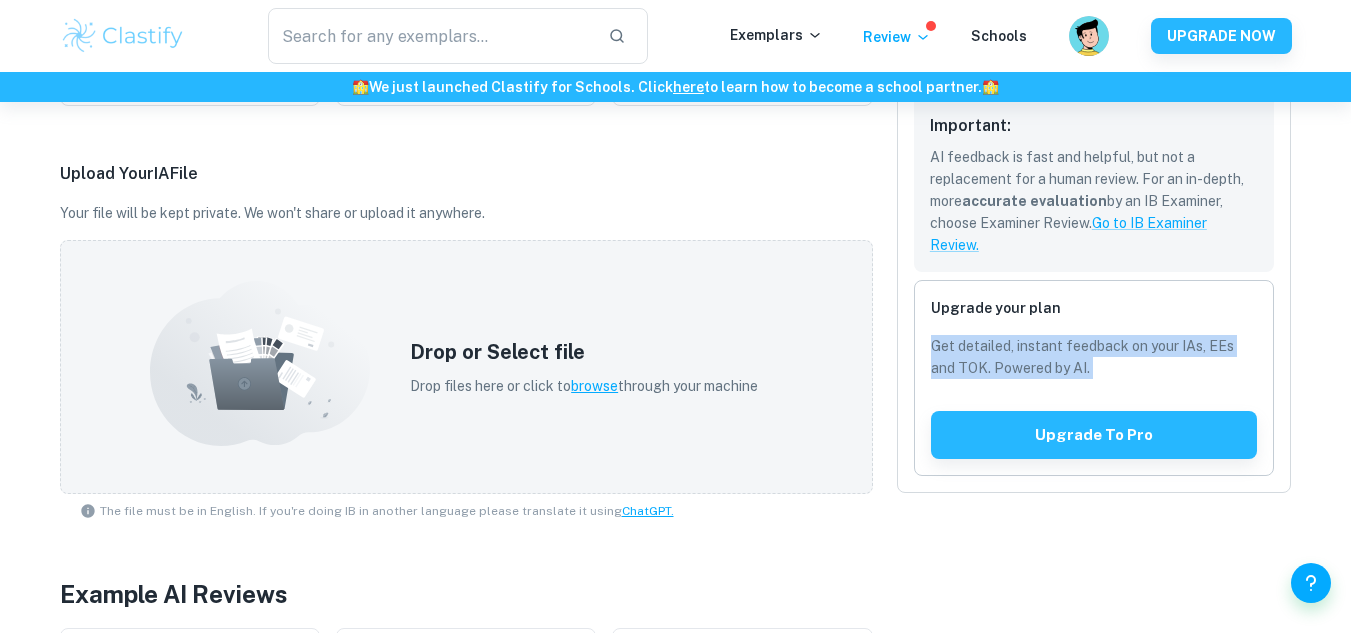 click on "Get detailed, instant feedback on your IAs, EEs and TOK. Powered by AI." at bounding box center (1094, 357) 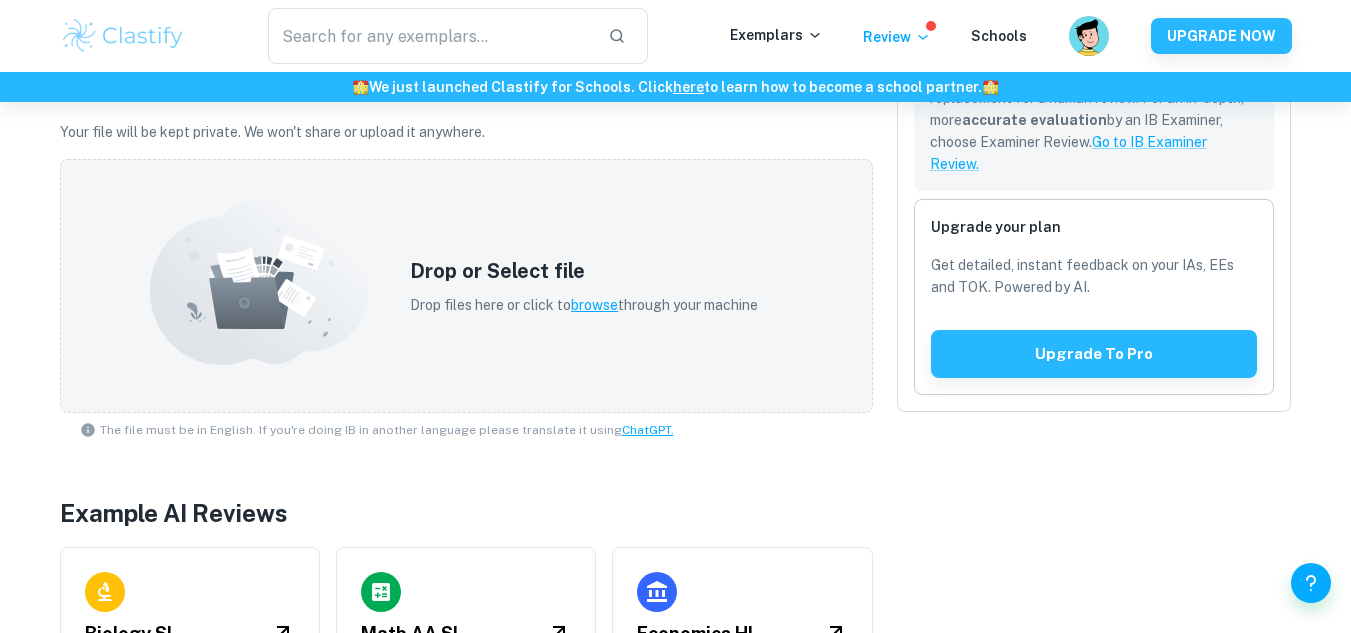 scroll, scrollTop: 739, scrollLeft: 0, axis: vertical 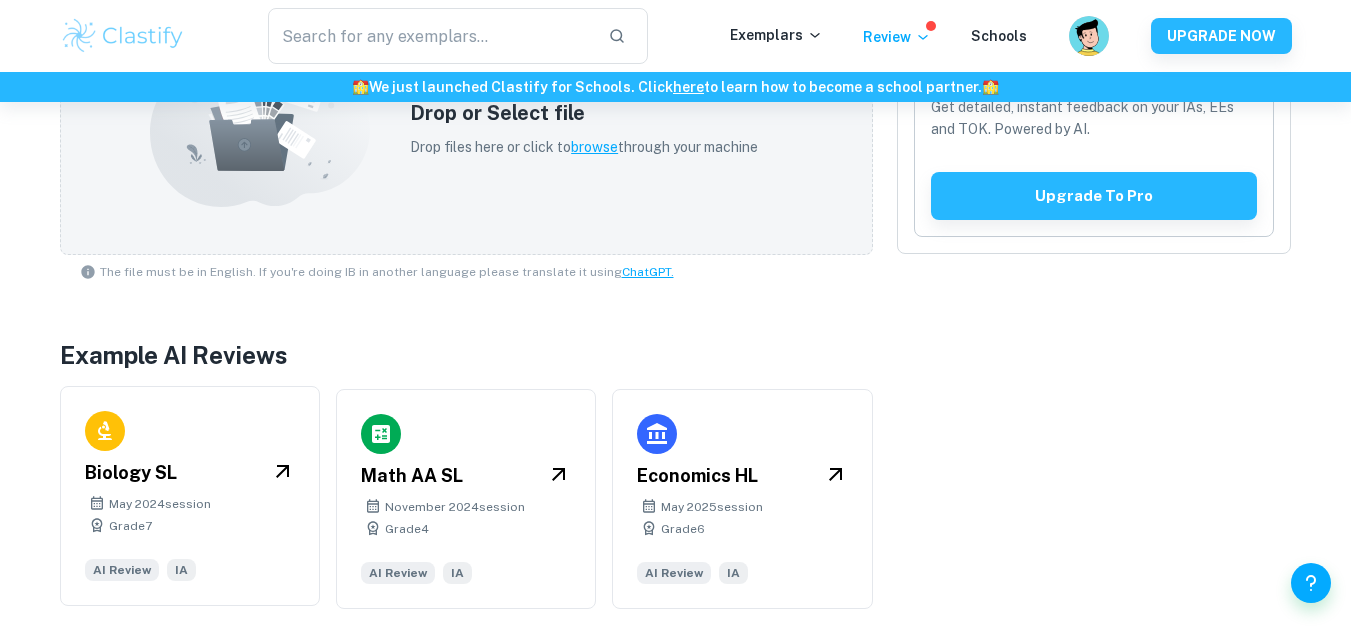 click 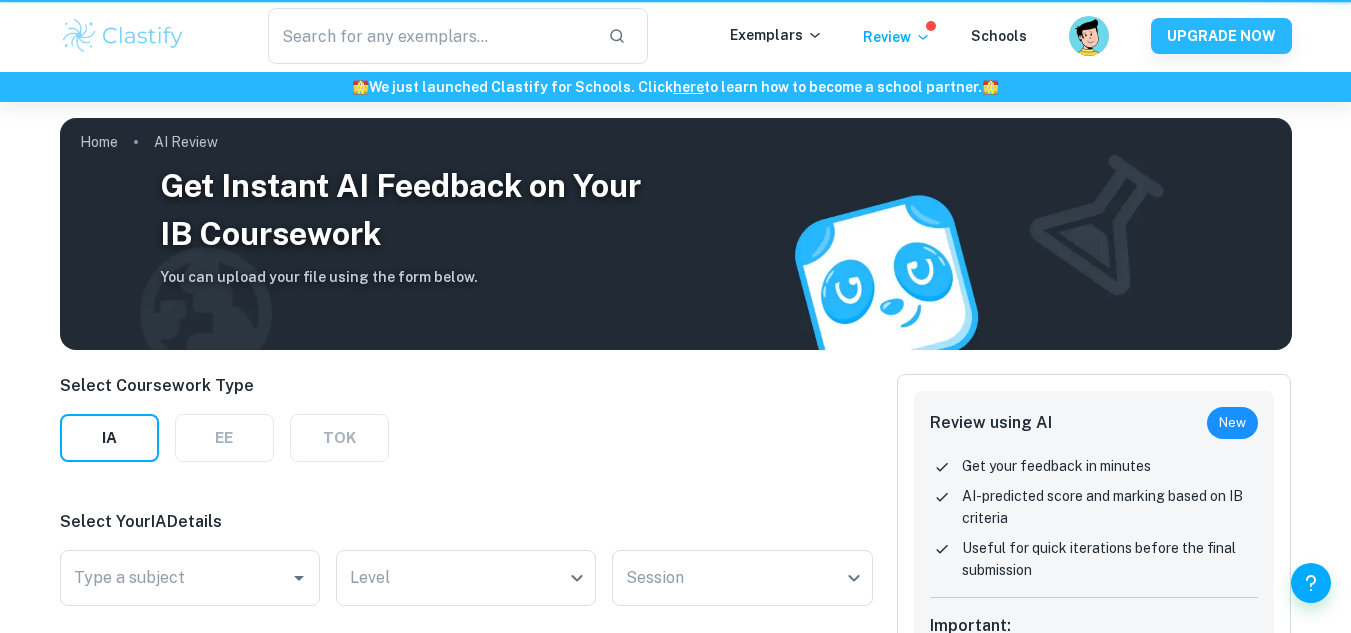 scroll, scrollTop: 739, scrollLeft: 0, axis: vertical 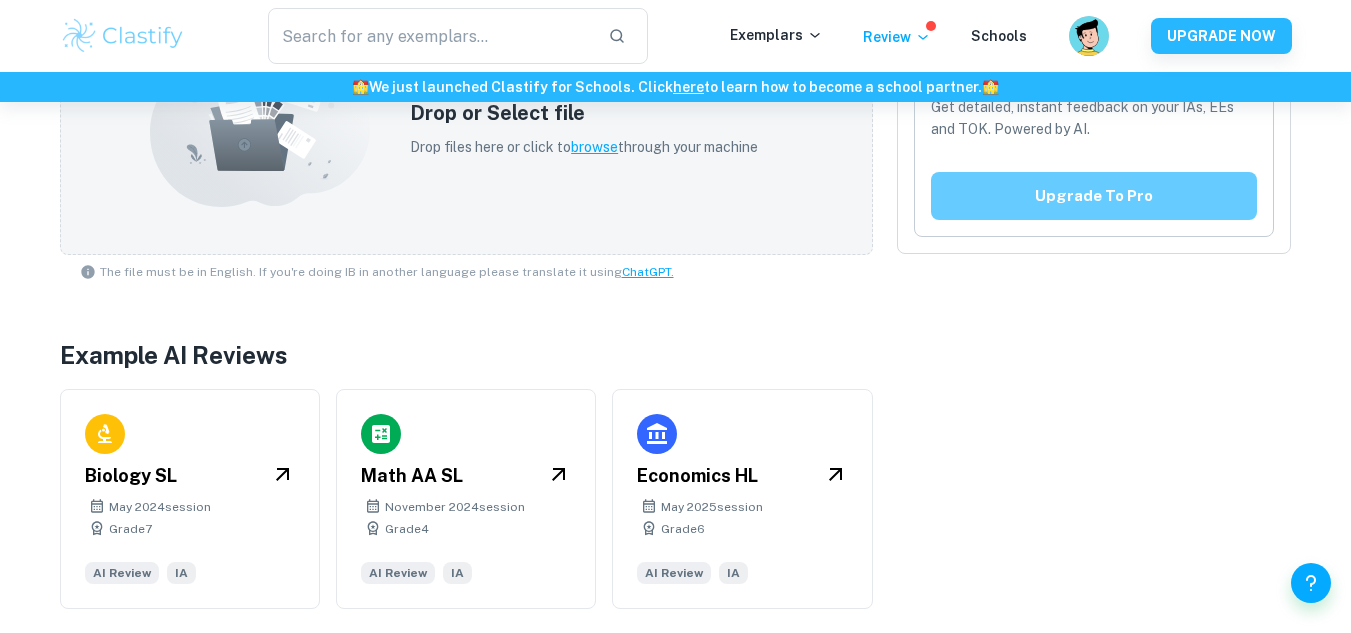 click on "Upgrade to pro" at bounding box center (1094, 196) 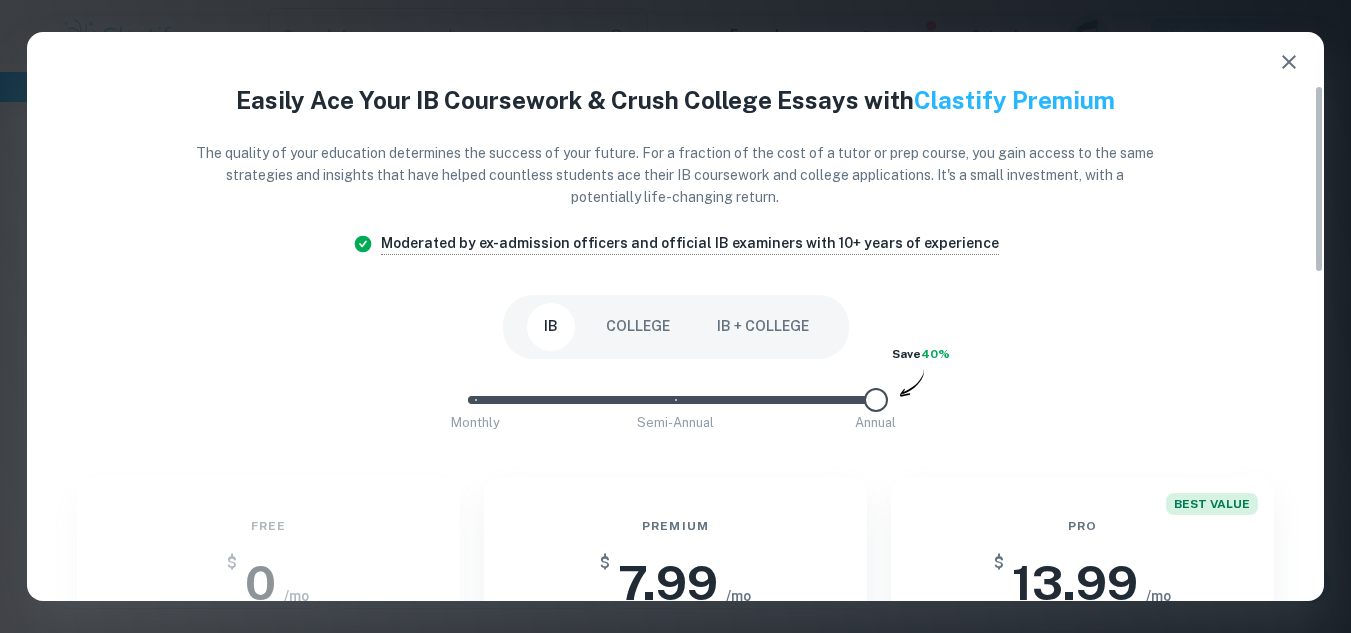 scroll, scrollTop: 300, scrollLeft: 0, axis: vertical 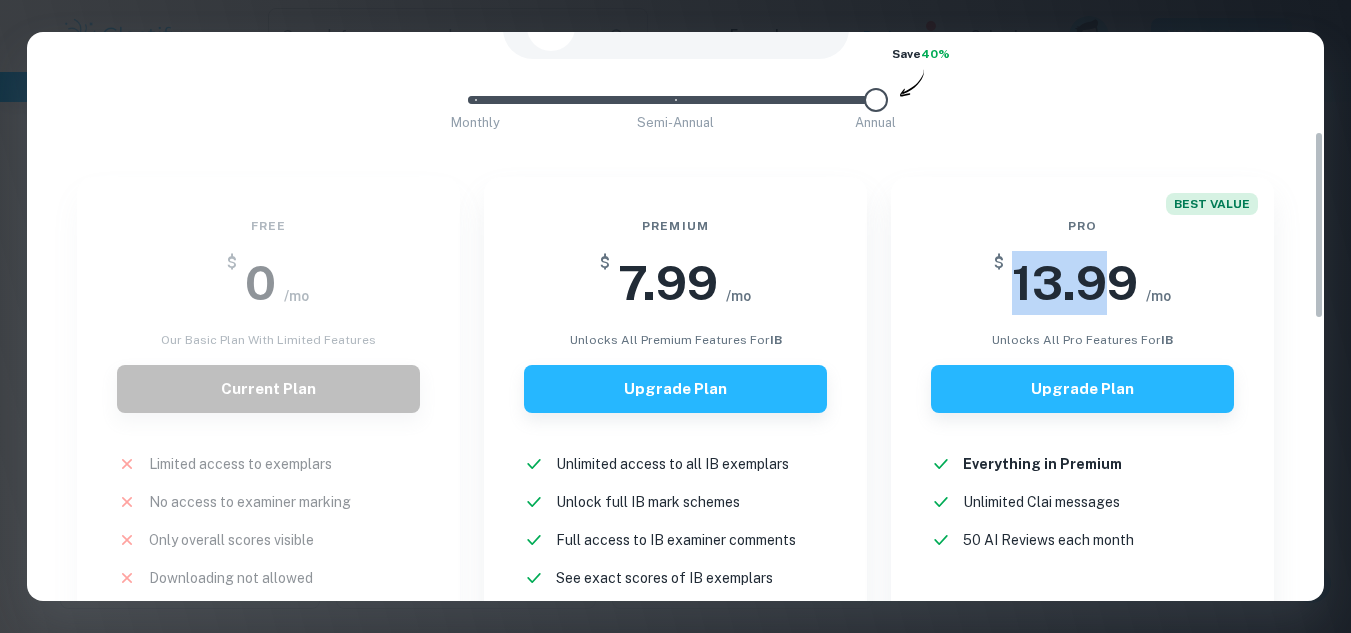drag, startPoint x: 1116, startPoint y: 277, endPoint x: 1016, endPoint y: 290, distance: 100.84146 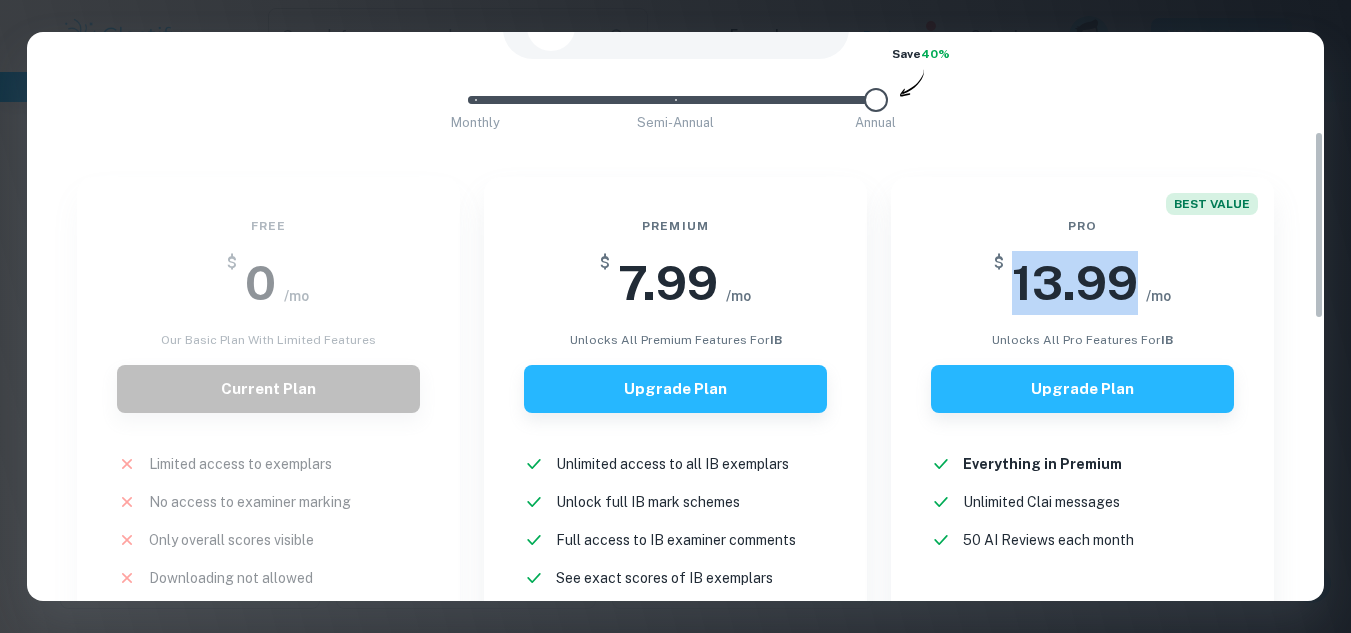 click on "13.99" at bounding box center (1075, 283) 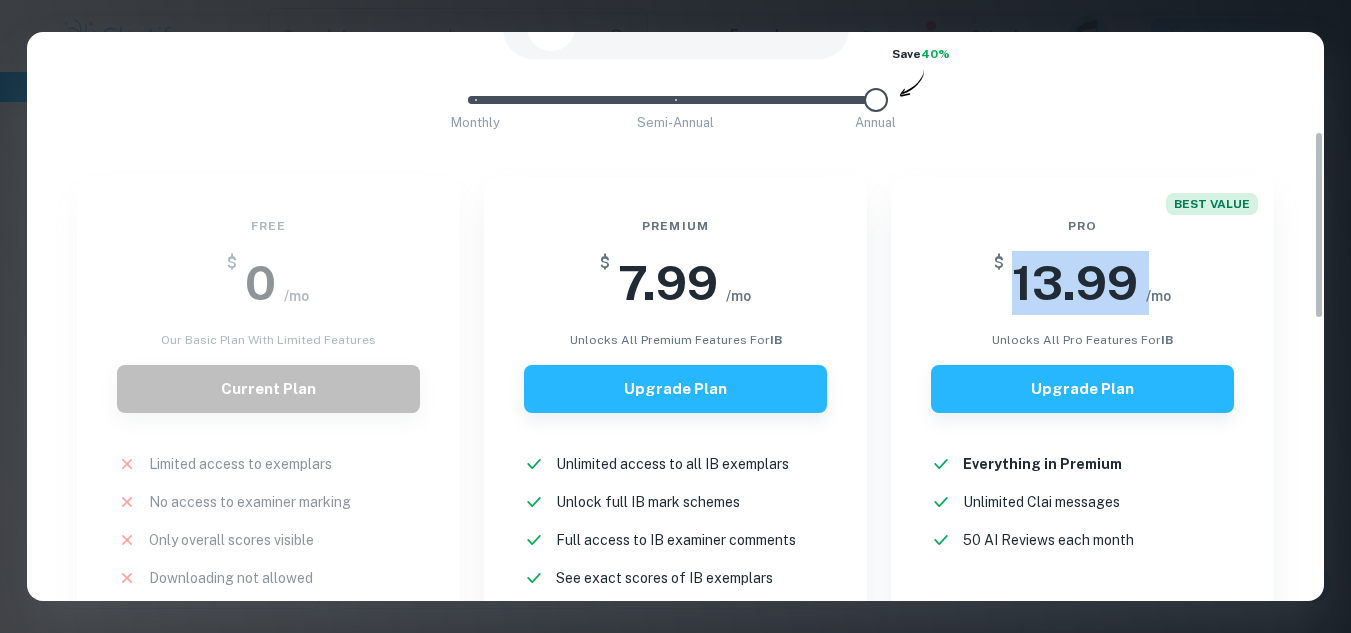 click on "13.99" at bounding box center (1075, 283) 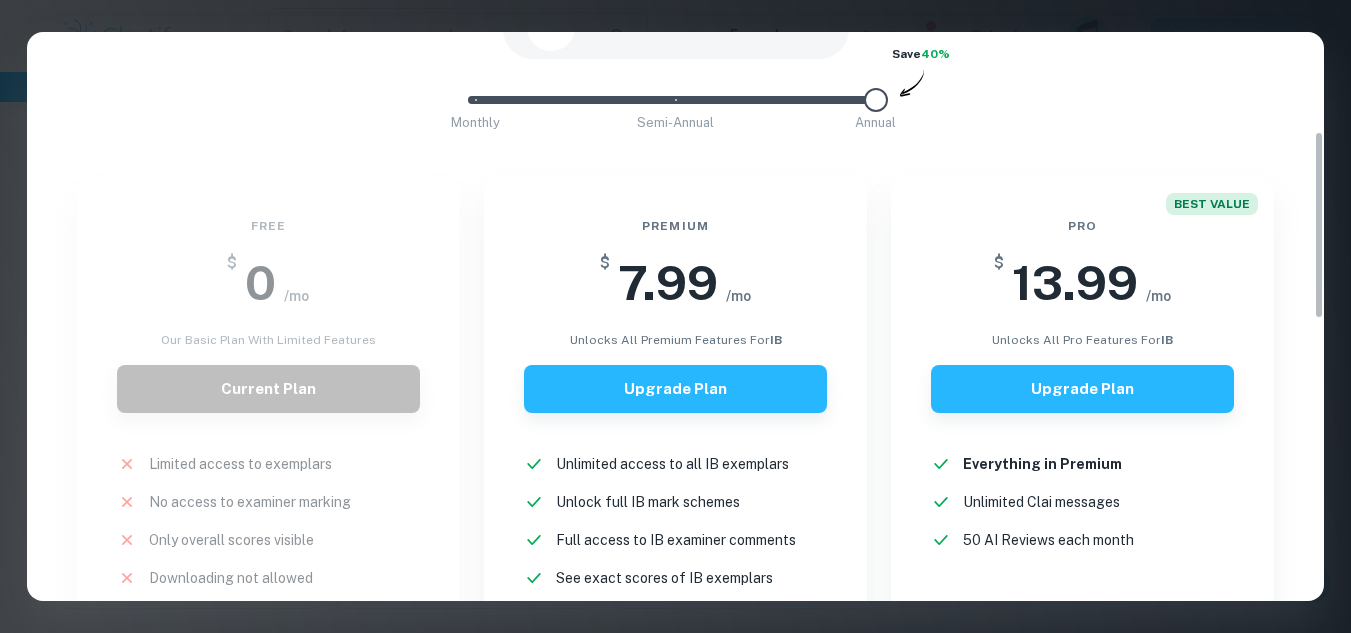 click on "BEST VALUE Pro $ 13.99 /mo unlocks all pro features for  IB Upgrade Plan Everything in Premium New! Unlimited Clai messages New! 50 AI Reviews each month New!" at bounding box center [1082, 480] 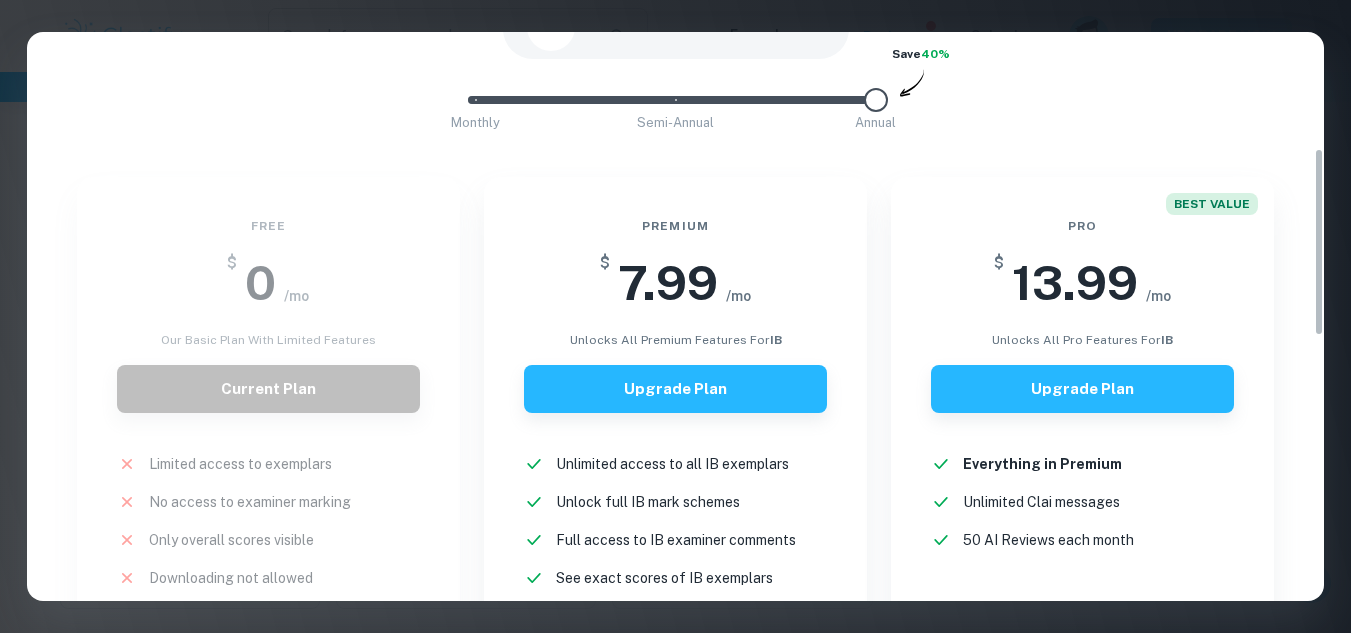 scroll, scrollTop: 400, scrollLeft: 0, axis: vertical 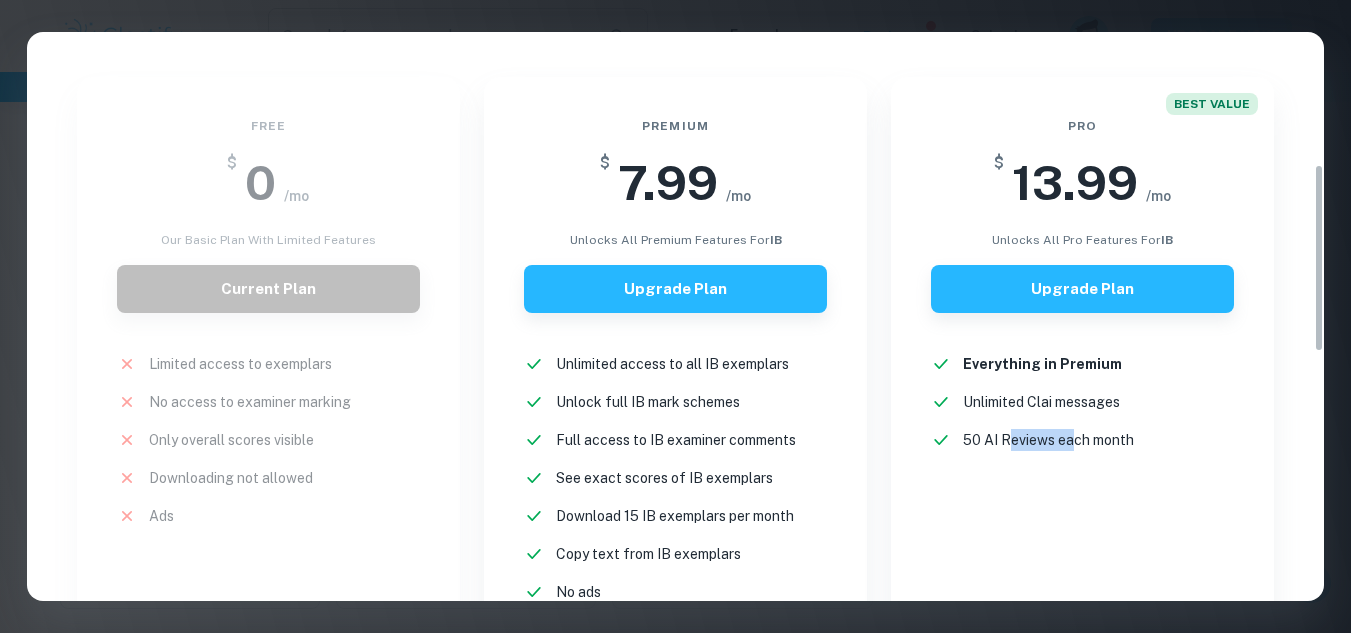 drag, startPoint x: 1015, startPoint y: 445, endPoint x: 1076, endPoint y: 443, distance: 61.03278 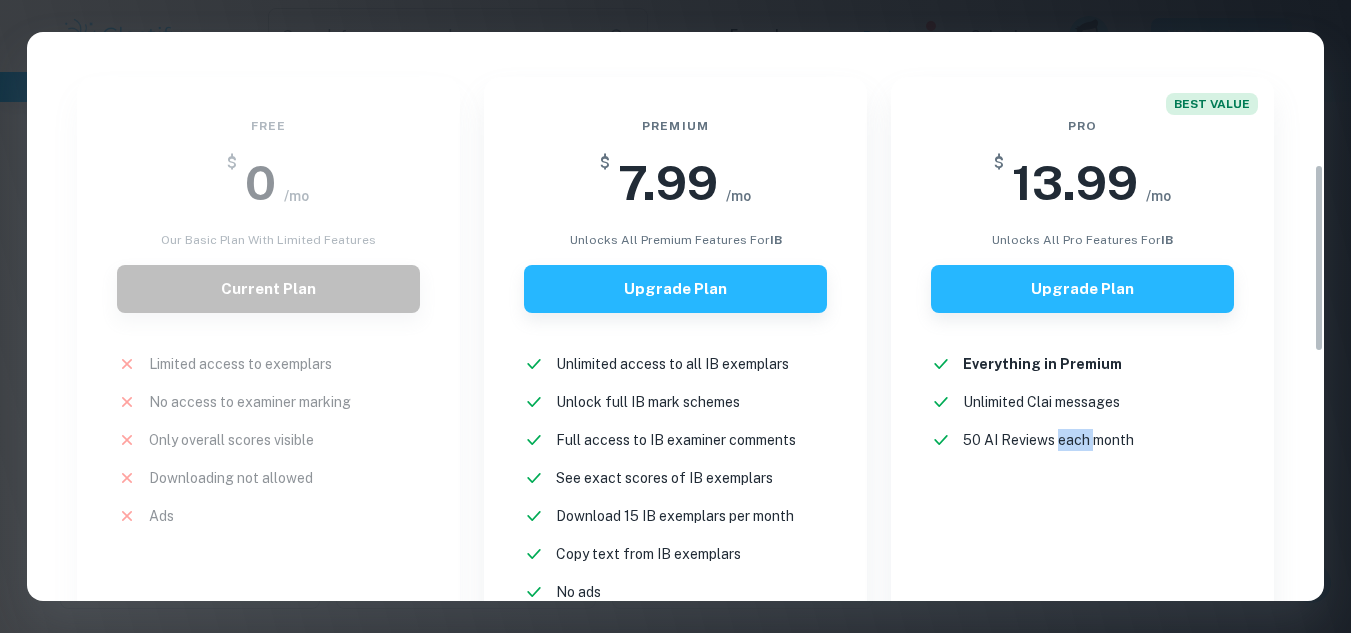 click on "50 AI Reviews each month" at bounding box center [1048, 440] 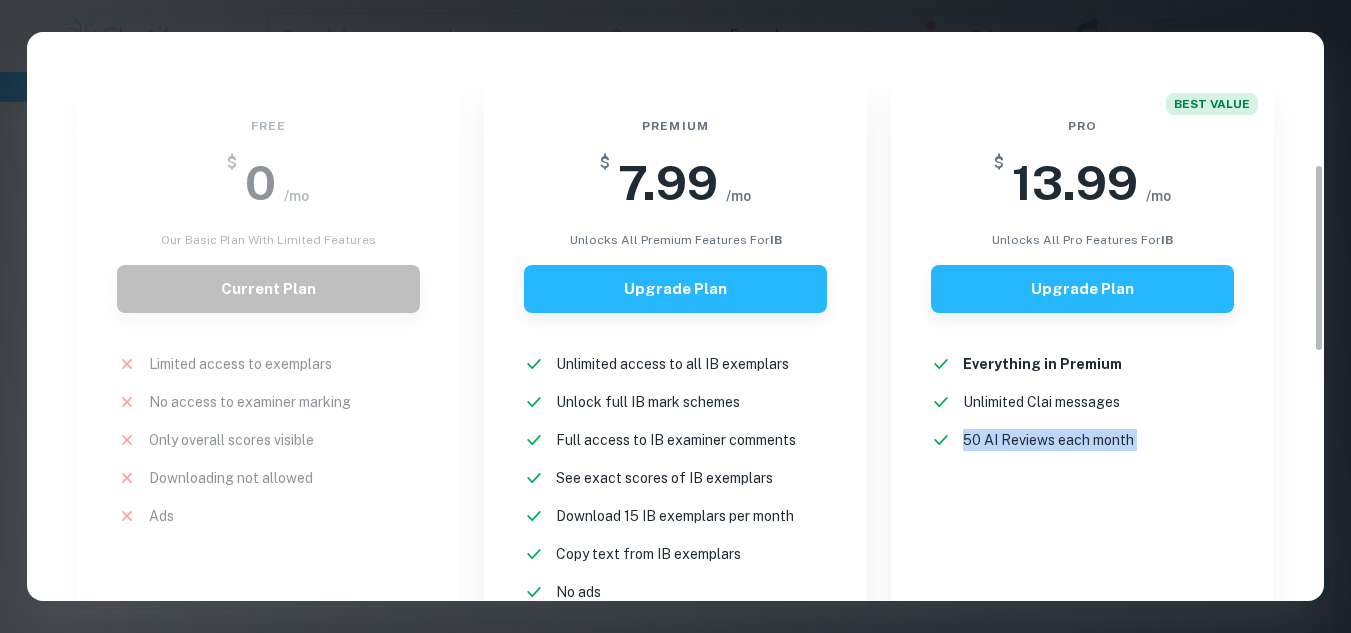 click on "50 AI Reviews each month" at bounding box center [1048, 440] 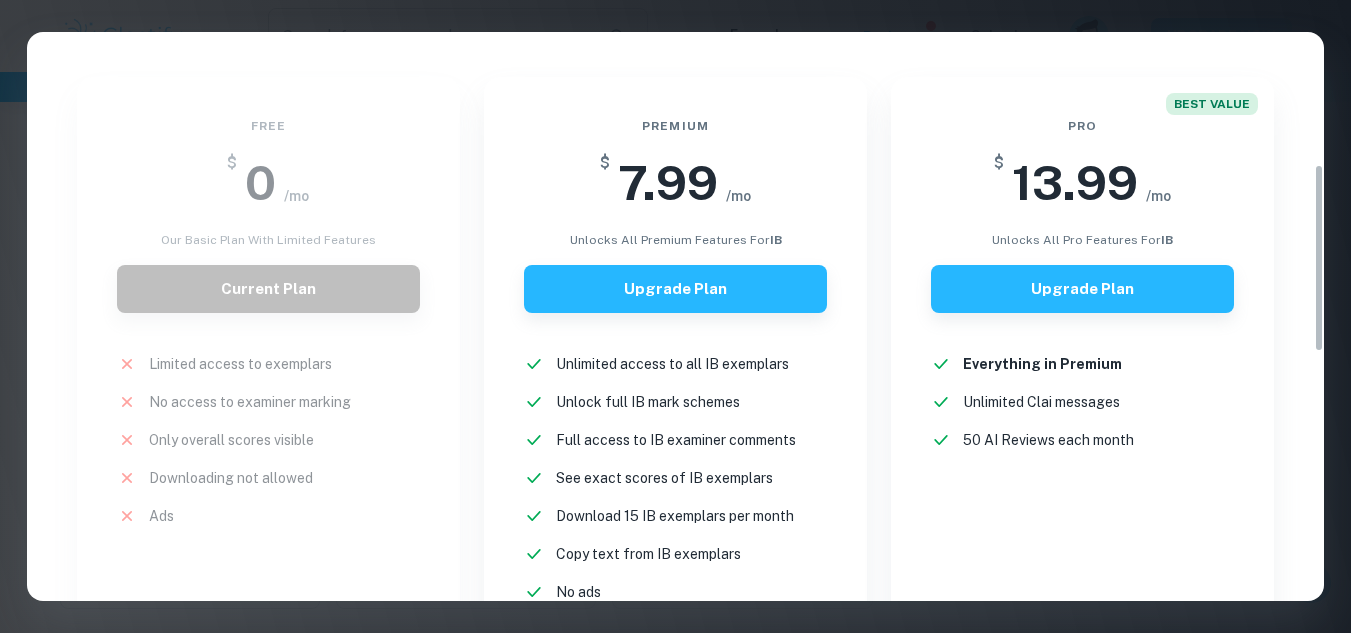 click on "Everything in Premium New! Unlimited Clai messages New! 50 AI Reviews each month New!" at bounding box center [1082, 402] 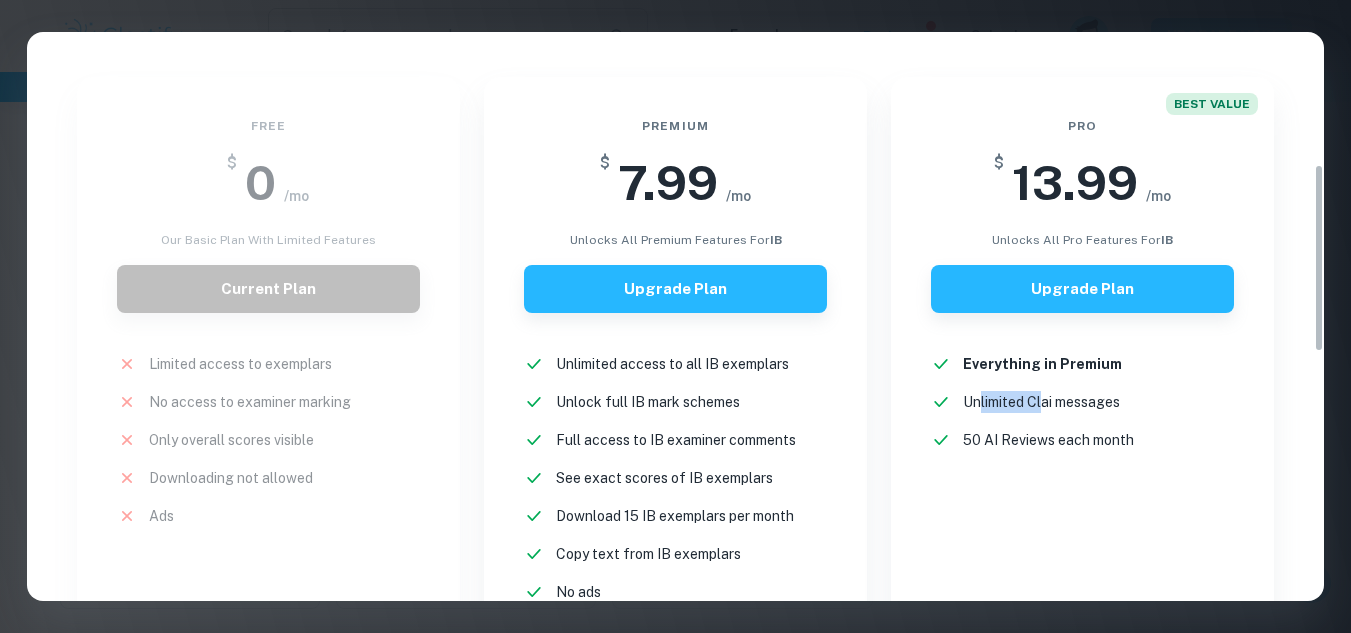 drag, startPoint x: 1045, startPoint y: 407, endPoint x: 982, endPoint y: 400, distance: 63.387695 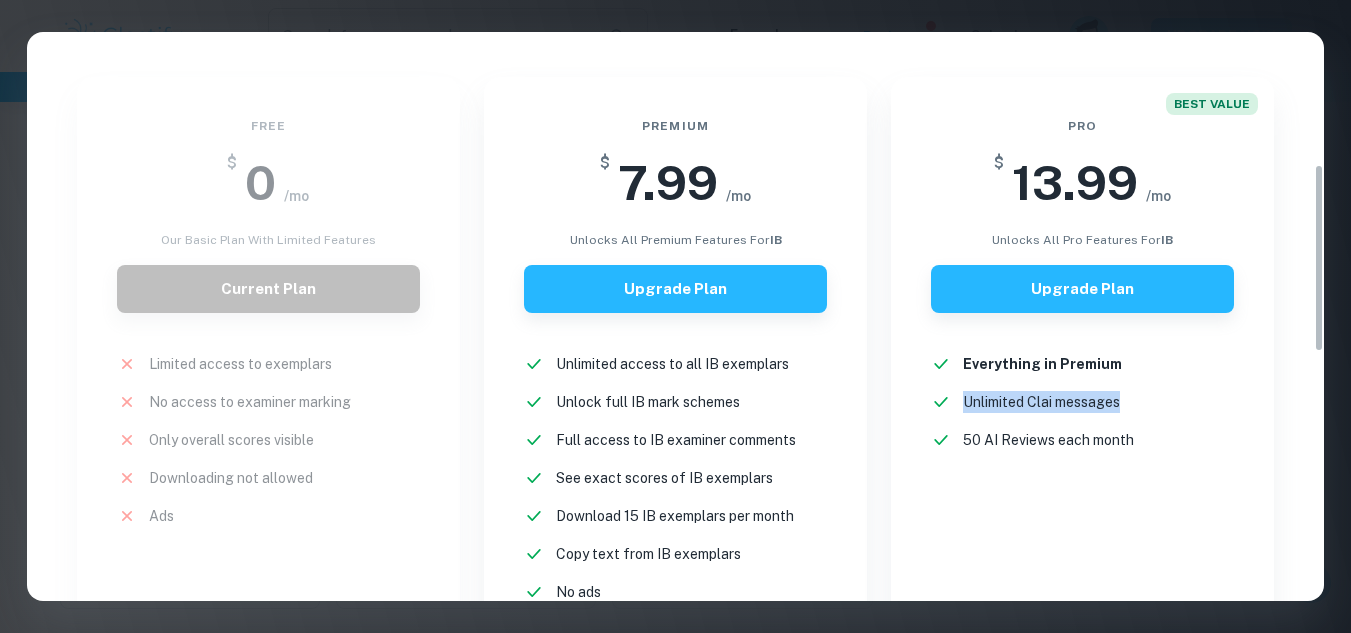 drag, startPoint x: 982, startPoint y: 400, endPoint x: 1108, endPoint y: 401, distance: 126.00397 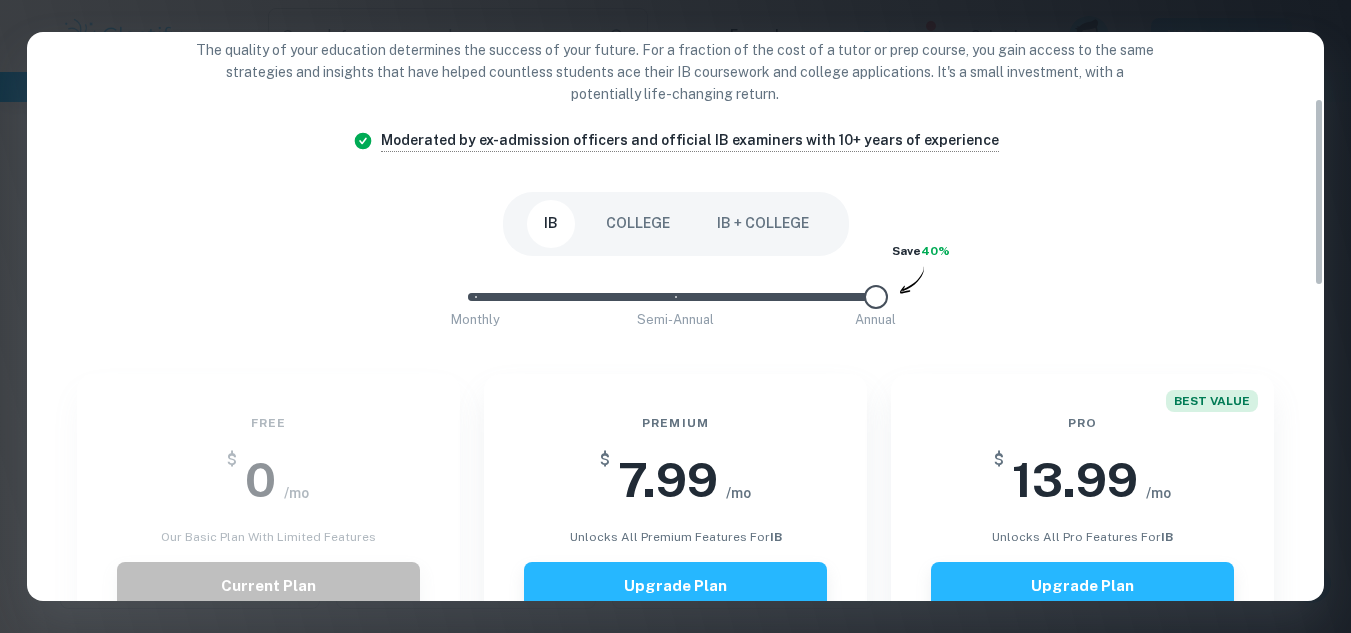 scroll, scrollTop: 0, scrollLeft: 0, axis: both 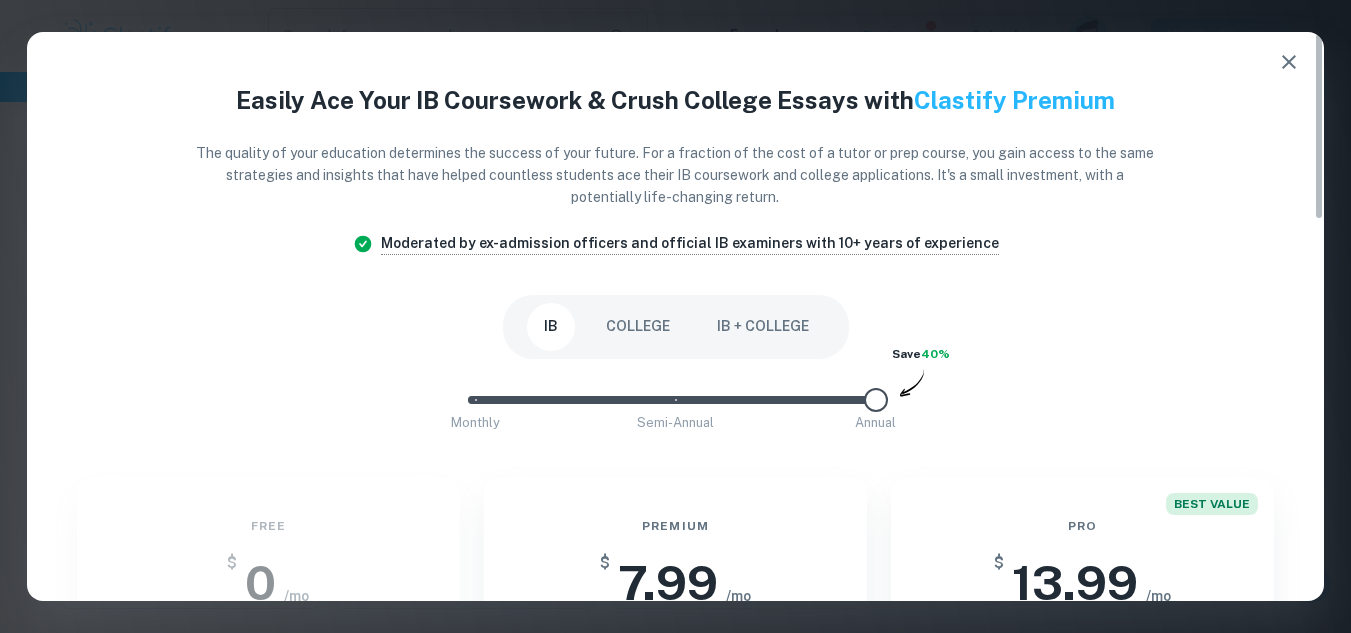 click at bounding box center [1289, 62] 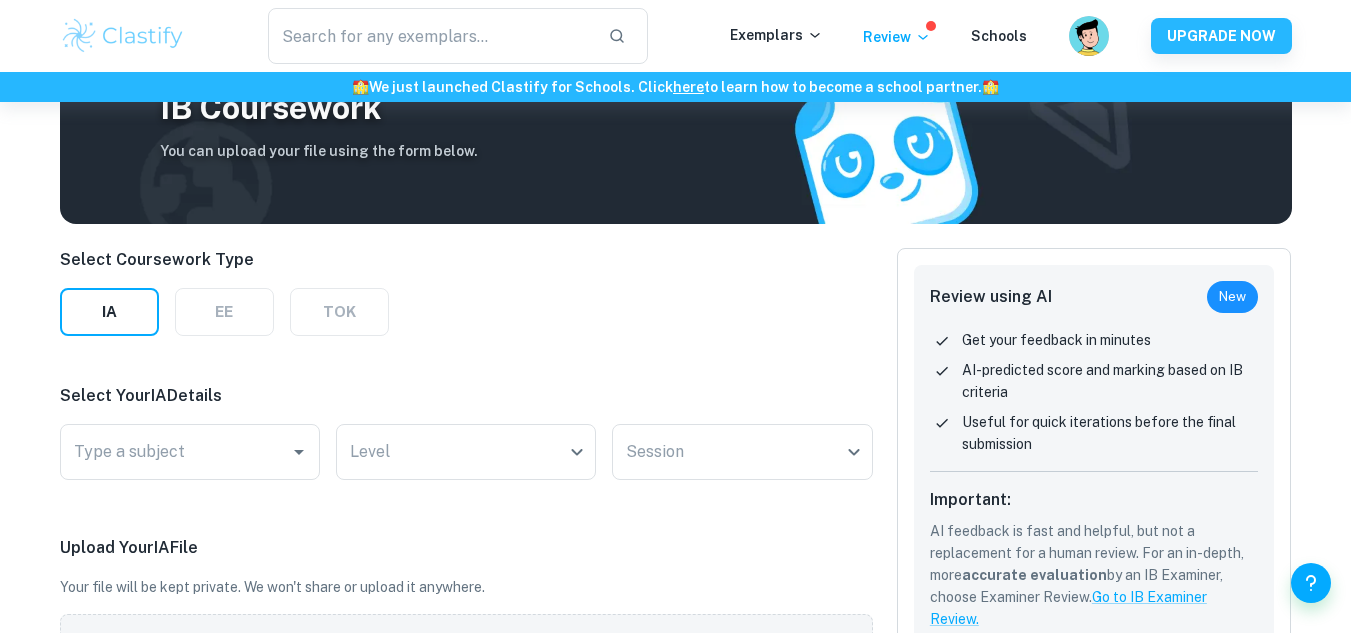 scroll, scrollTop: 0, scrollLeft: 0, axis: both 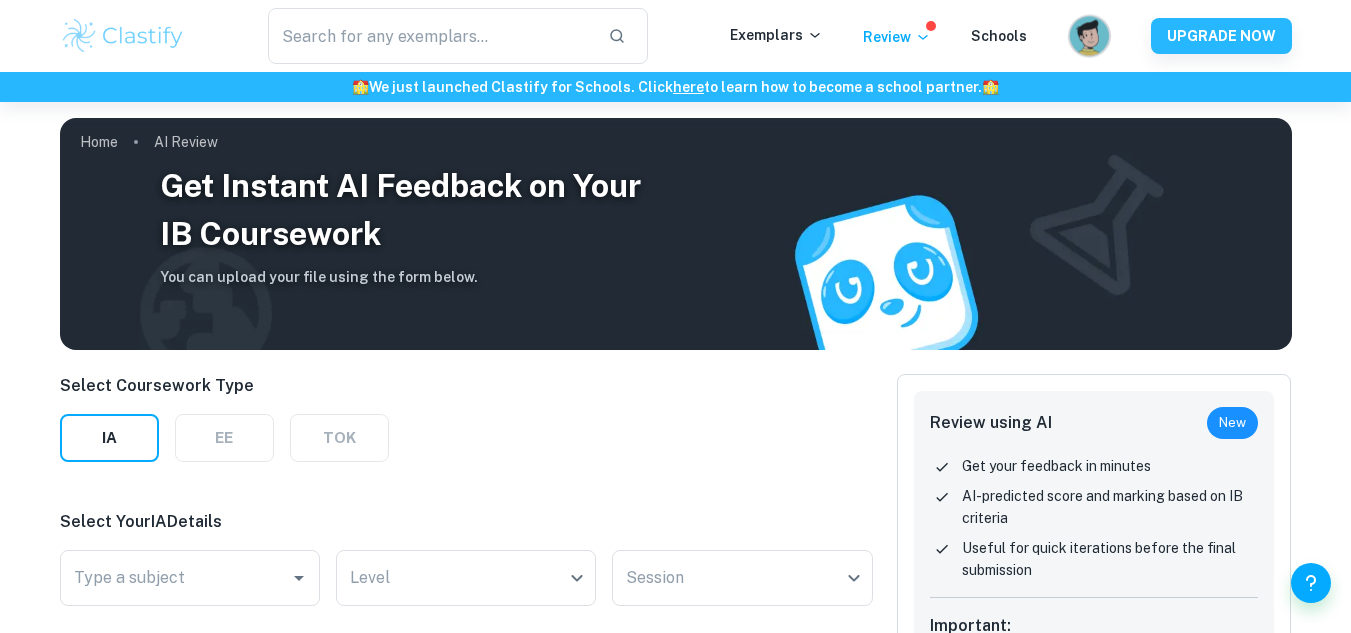 click 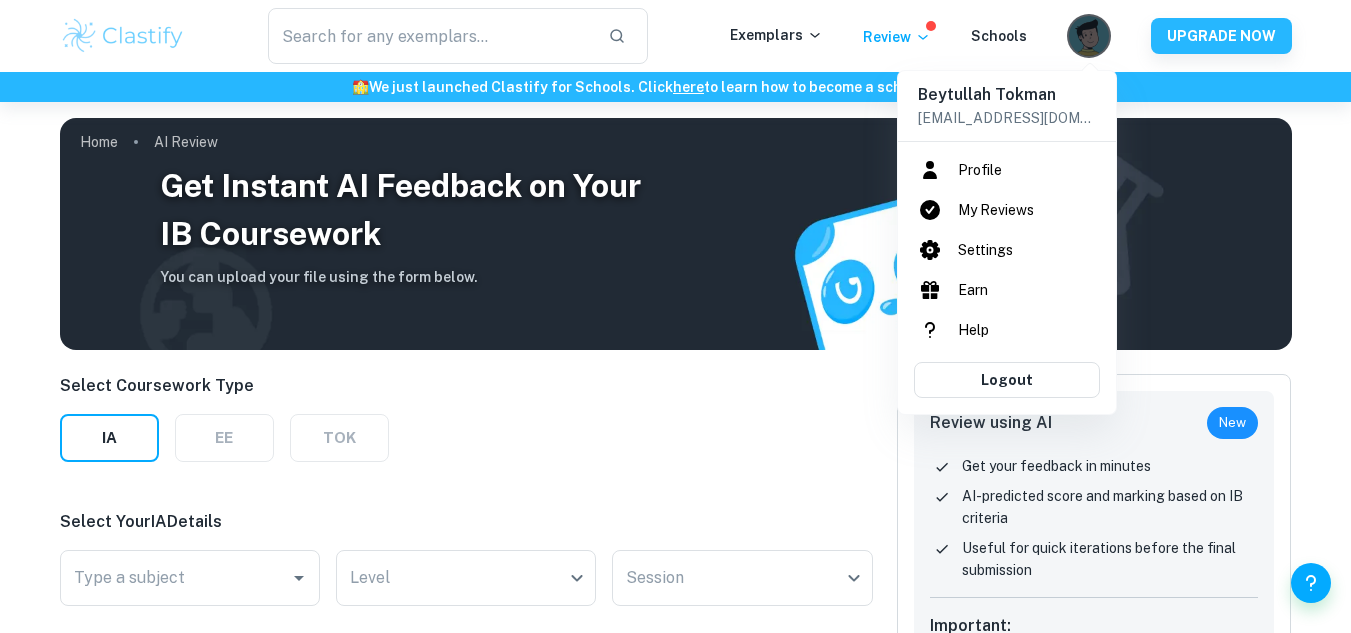 click on "My Reviews" at bounding box center [1007, 210] 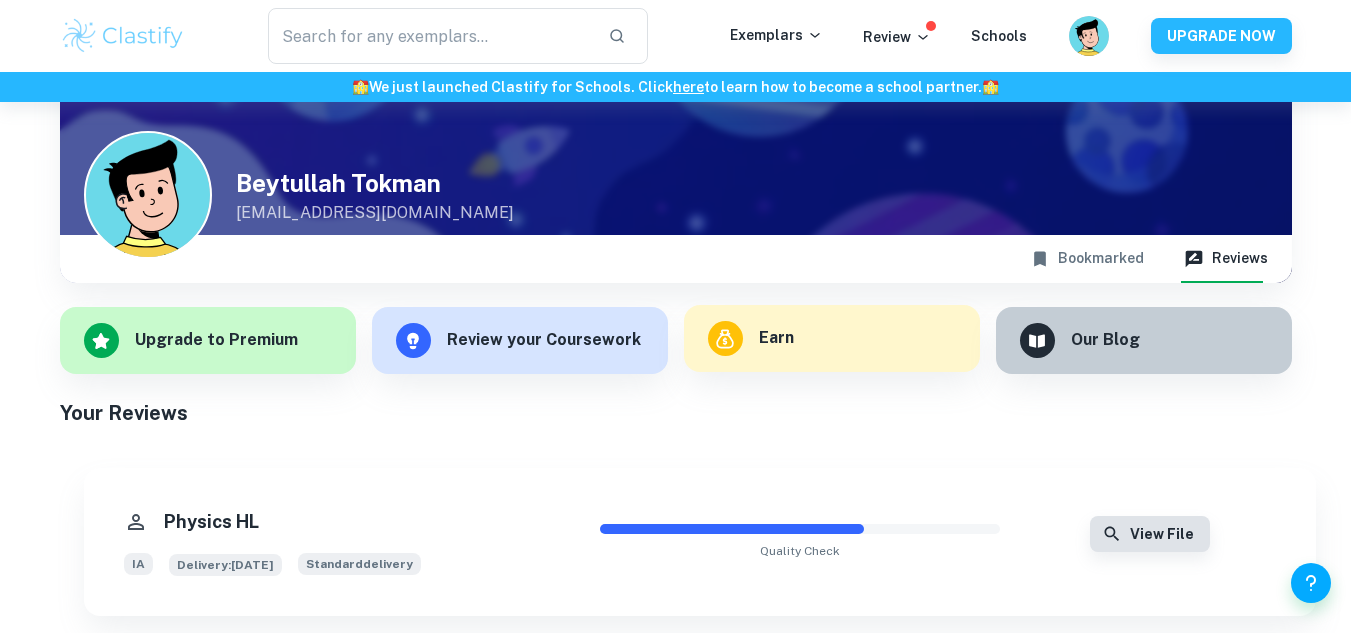 scroll, scrollTop: 202, scrollLeft: 0, axis: vertical 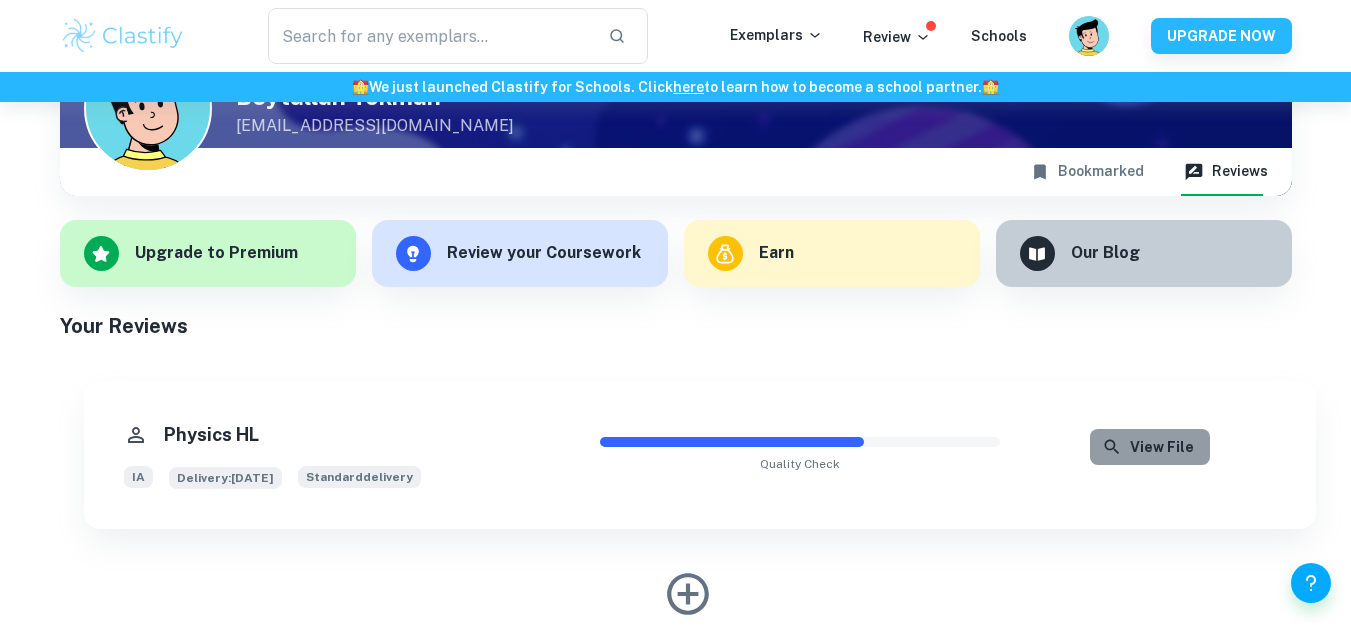 click on "View File" at bounding box center [1150, 447] 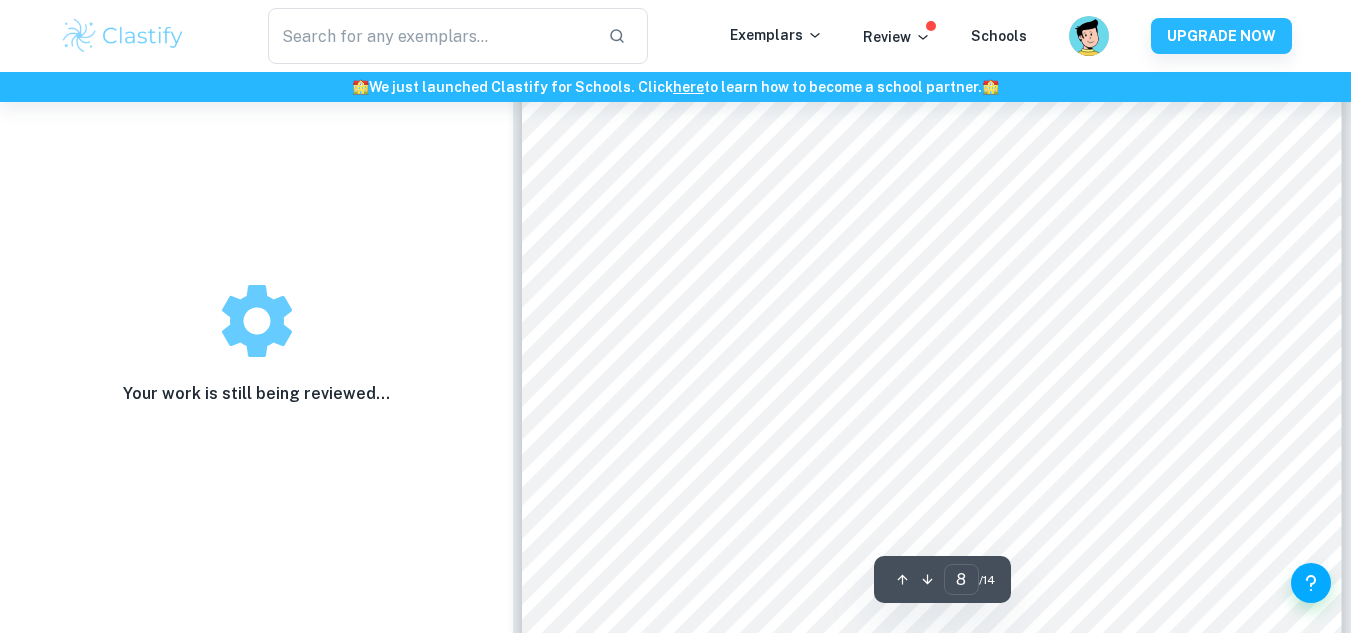 scroll, scrollTop: 8300, scrollLeft: 0, axis: vertical 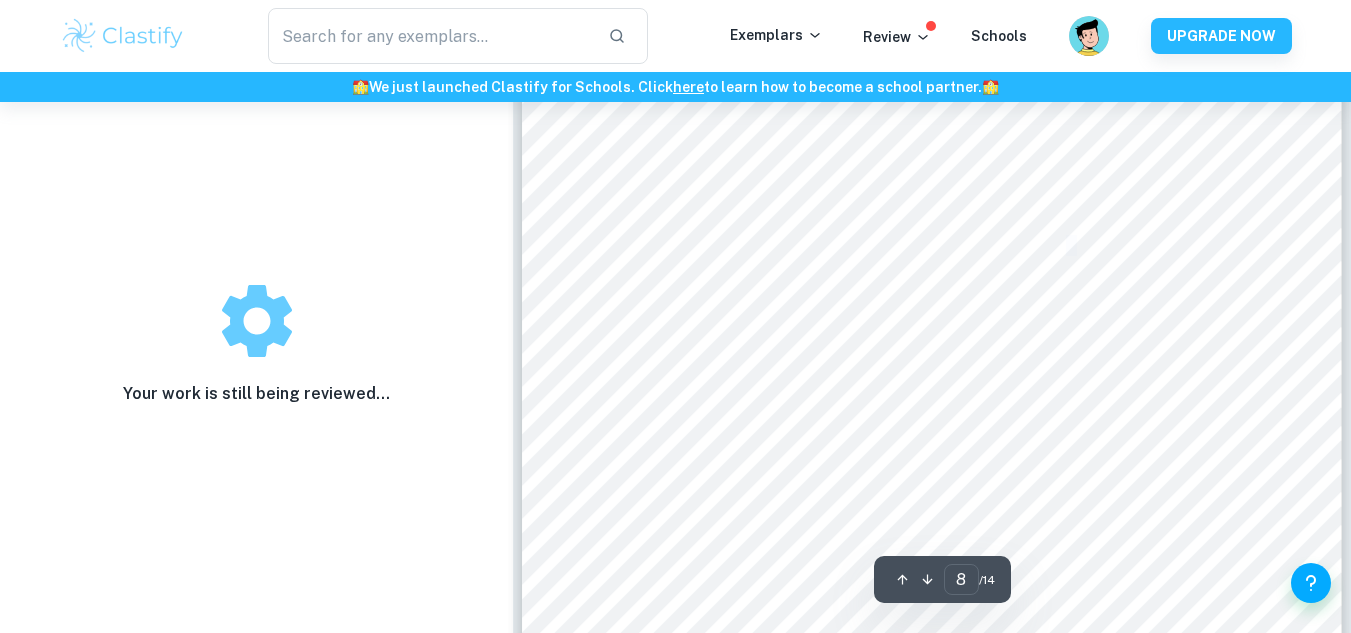 click on "The horizontal range valu es were measured using the built - in ruler tool in the PhET simulation. Since the smallest division on the virtual ruler was 0.5 meters, a measurement uncertainty of ±0.25 meters was applied, following the convention of taking half the smallest scale as the   uncertainty in manual readings. 𝐔𝐧𝐜𝐞𝐫𝐭𝐚𝐢𝐧𝐭𝐲   =   ±   𝐬𝐦𝐚𝐥𝐥𝐞𝐬𝐭   𝐝𝐢𝐯𝐢𝐬𝐢𝐨𝐧 𝟐   =   ±   𝟎 .   𝟓 𝟐   =   ± 𝟎 .   𝟐𝟓" at bounding box center [522, 5] 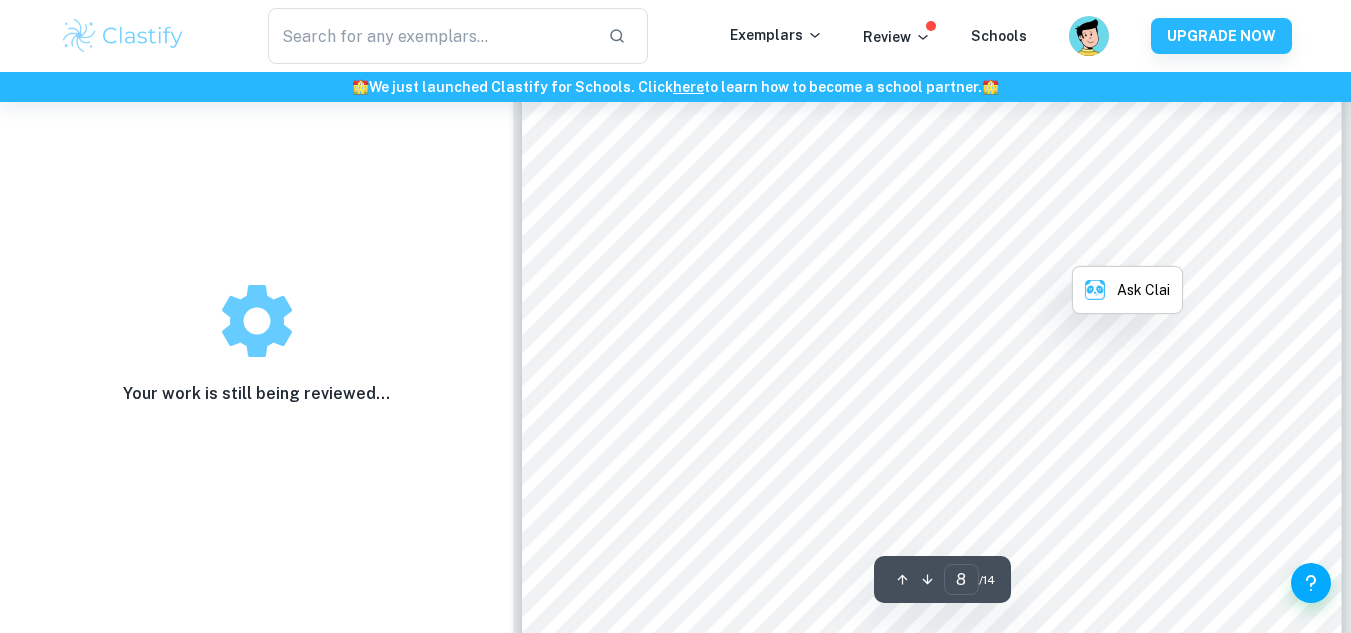 click on "𝟓" at bounding box center [1074, 245] 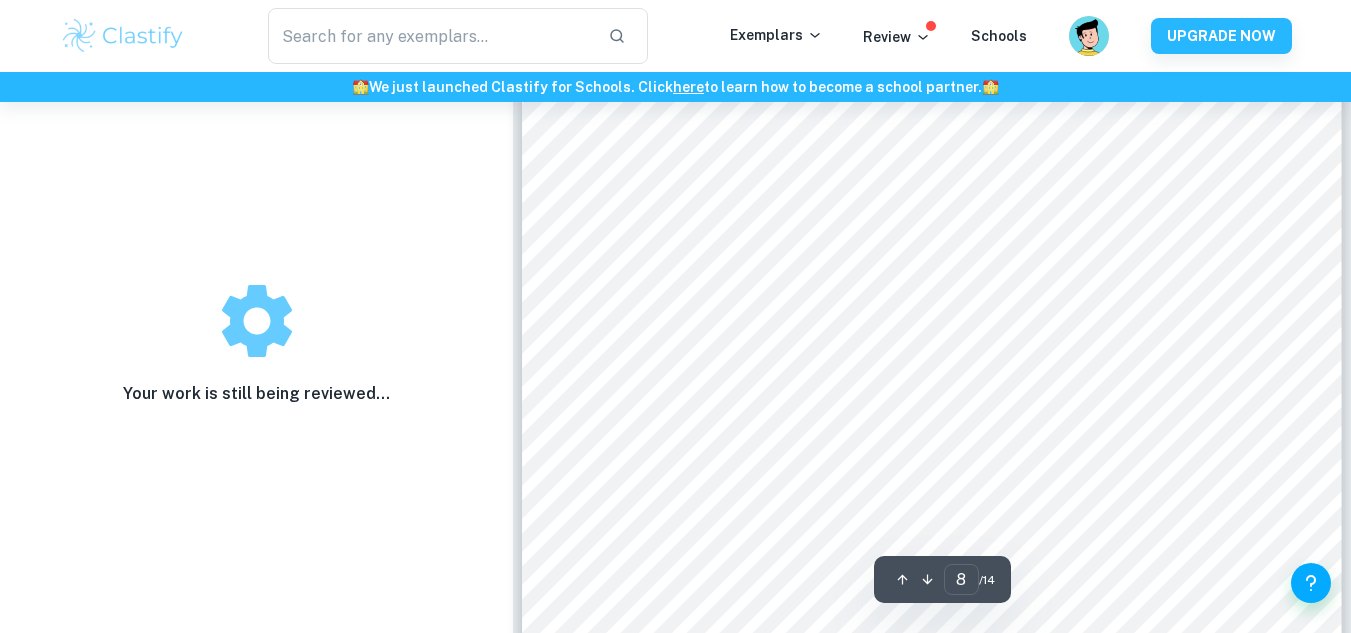 click on "𝟓" at bounding box center (1074, 245) 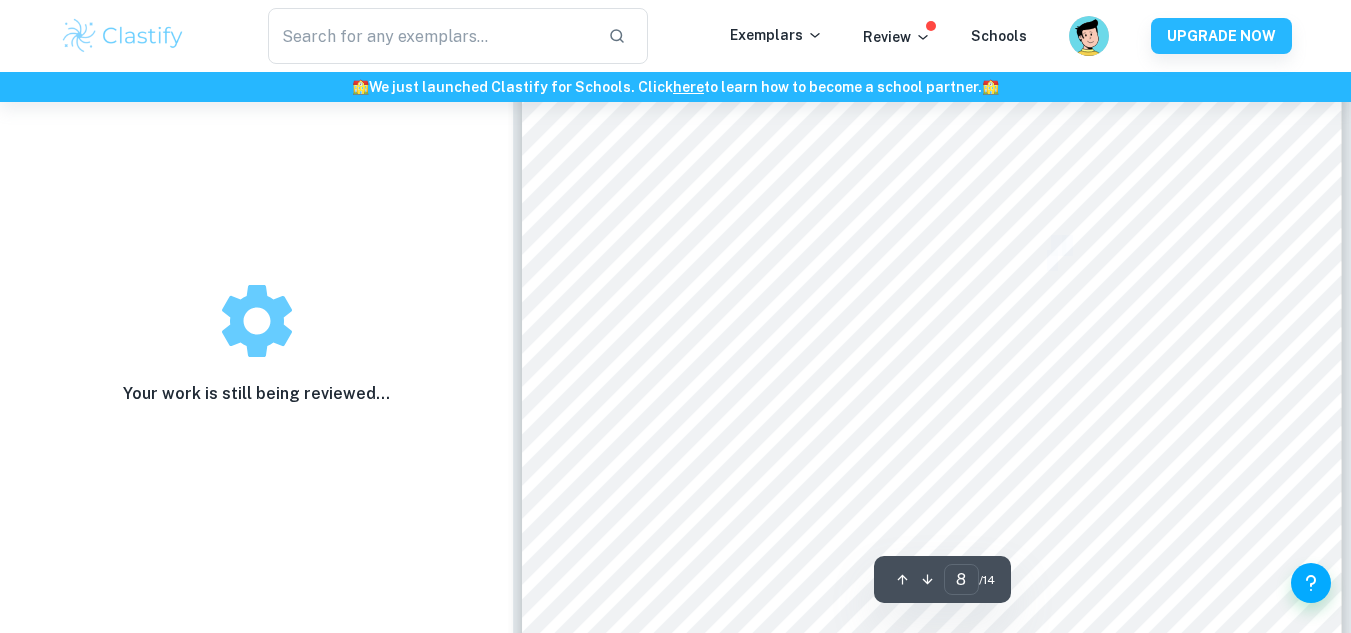 drag, startPoint x: 1067, startPoint y: 255, endPoint x: 1043, endPoint y: 255, distance: 24 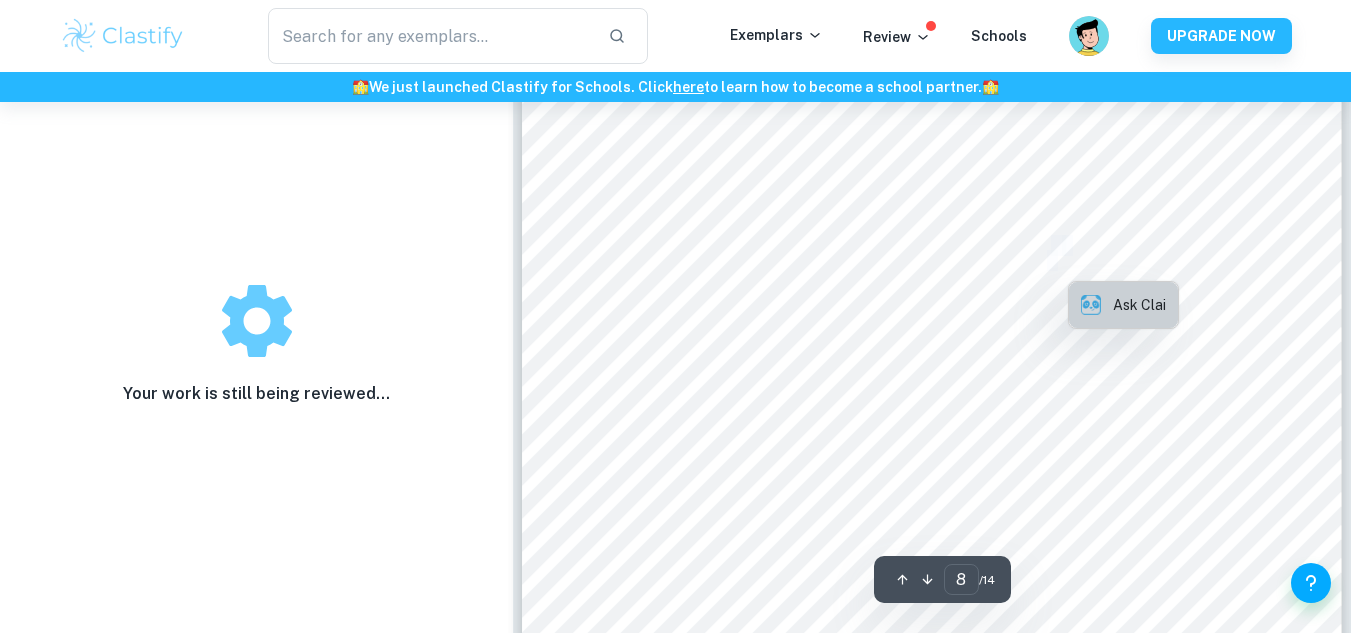 click on "Ask Clai" at bounding box center (1139, 305) 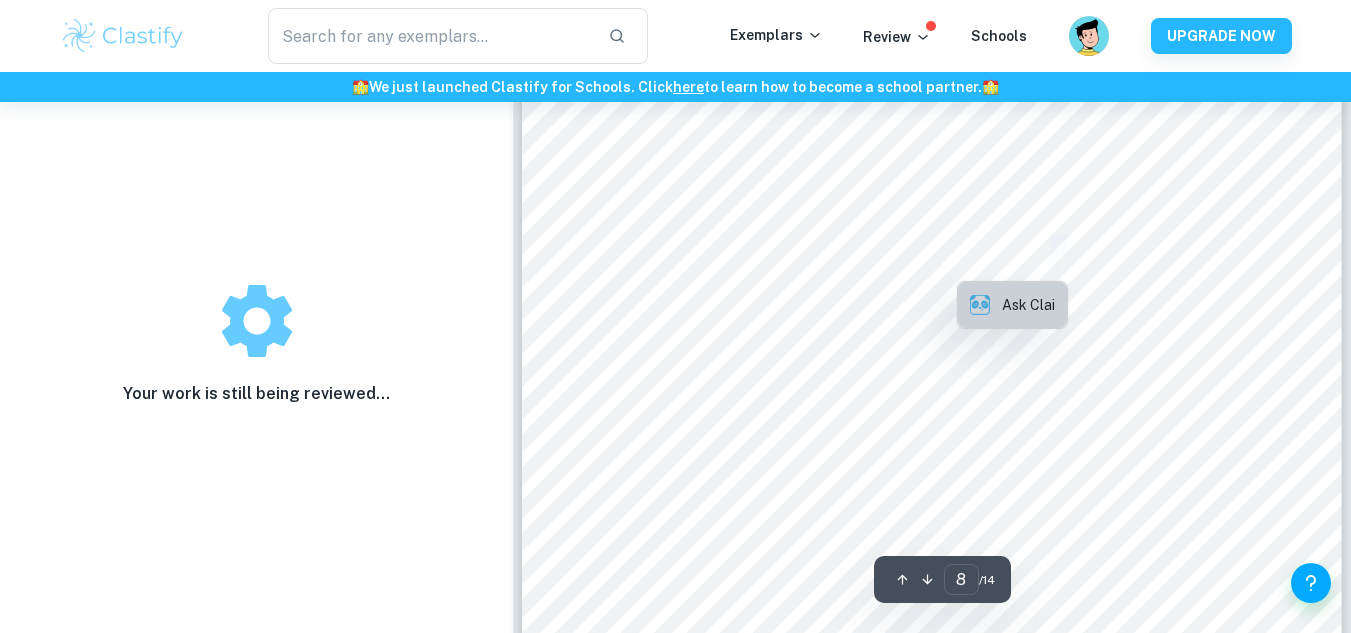 click on "Ask Clai" at bounding box center (1028, 305) 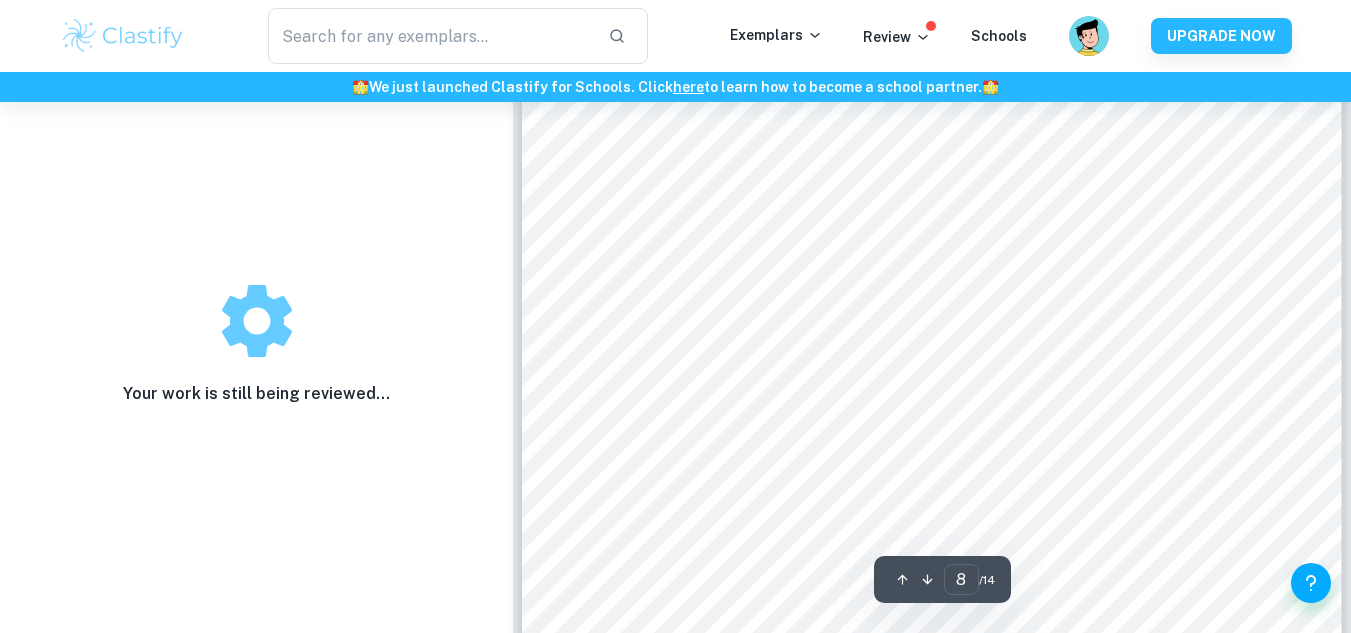 click on "8 The horizontal range valu es were measured using the built - in ruler tool in the PhET simulation. Since the smallest division on the virtual ruler was 0.5 meters, a measurement uncertainty of ±0.25 meters was applied, following the convention of taking half the smallest scale as the   uncertainty in manual readings. 𝐔𝐧𝐜𝐞𝐫𝐭𝐚𝐢𝐧𝐭𝐲   =   ±   𝐬𝐦𝐚𝐥𝐥𝐞𝐬𝐭   𝐝𝐢𝐯𝐢𝐬𝐢𝐨𝐧 𝟐   =   ±   𝟎 .   𝟓 𝟐   =   ± 𝟎 .   𝟐𝟓 DATA PROCESSING The collected data   was processed by plotting the horizontal range of the projectile against its launch angle. The resulting graph reveals a   parabolic relationship , which aligns with the theoretical model based on the equation: 𝑹   =   𝐯 ²   ·   𝐬𝐢𝐧 ( 𝟐𝛉 ) 𝐠 This equation predicts th at the range is maximized at 45°, where sin(2θ) reaches its maximum value of 1. In the experimental data, the maximum range was observed at velocity of 20 m/s is approx   Table 2" at bounding box center (932, 584) 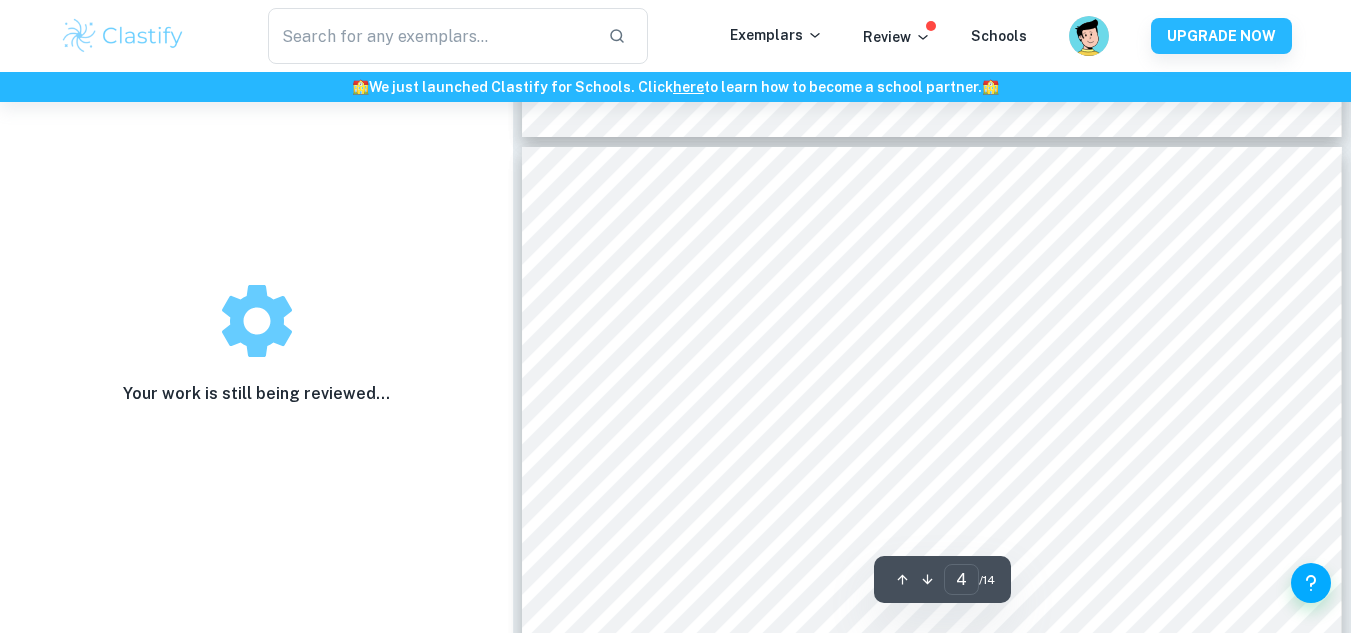 scroll, scrollTop: 0, scrollLeft: 0, axis: both 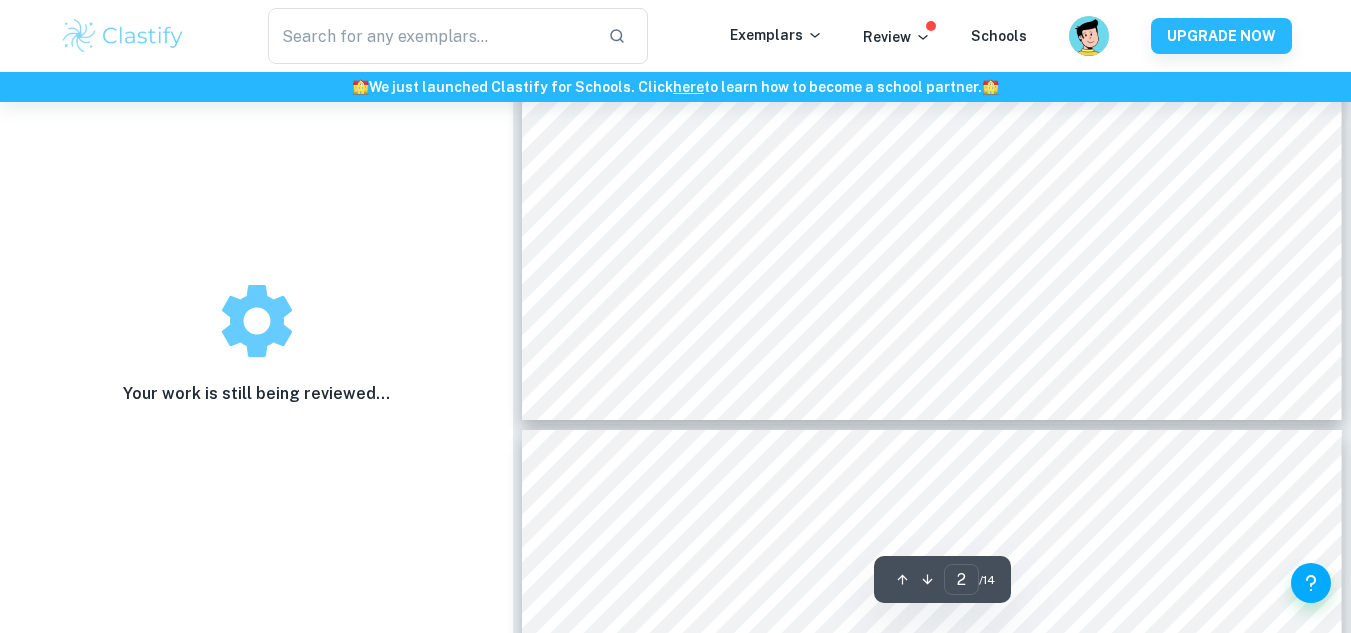 type on "1" 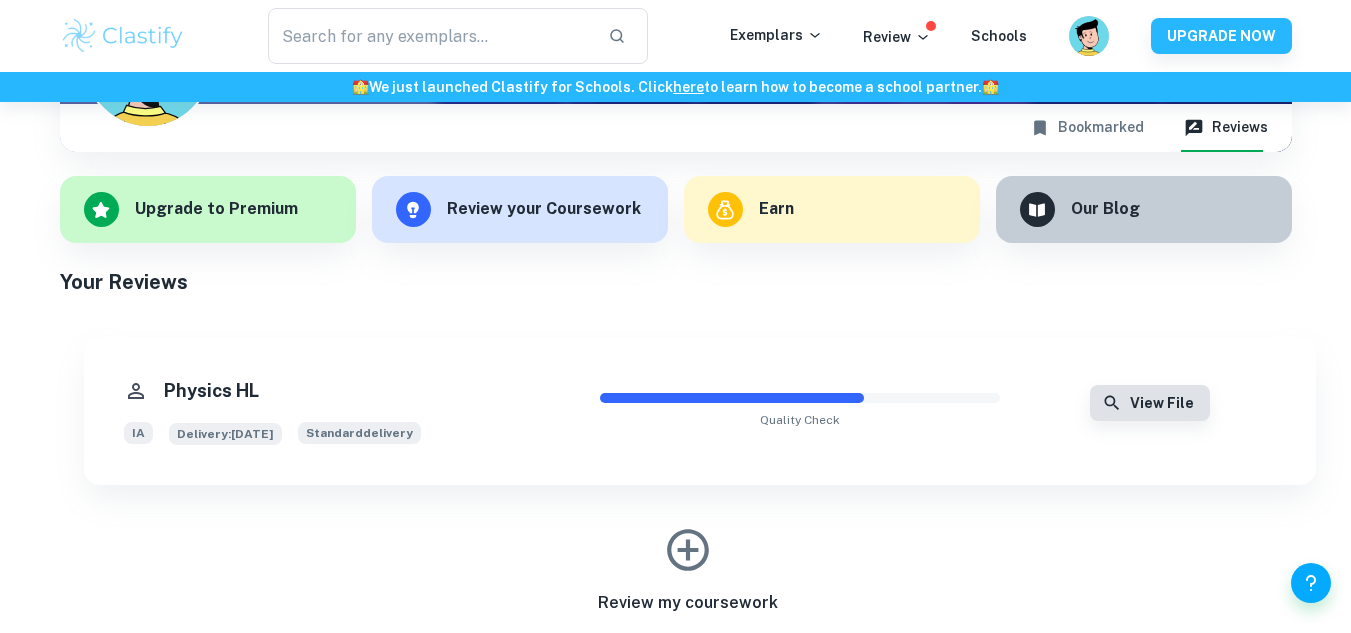 scroll, scrollTop: 252, scrollLeft: 0, axis: vertical 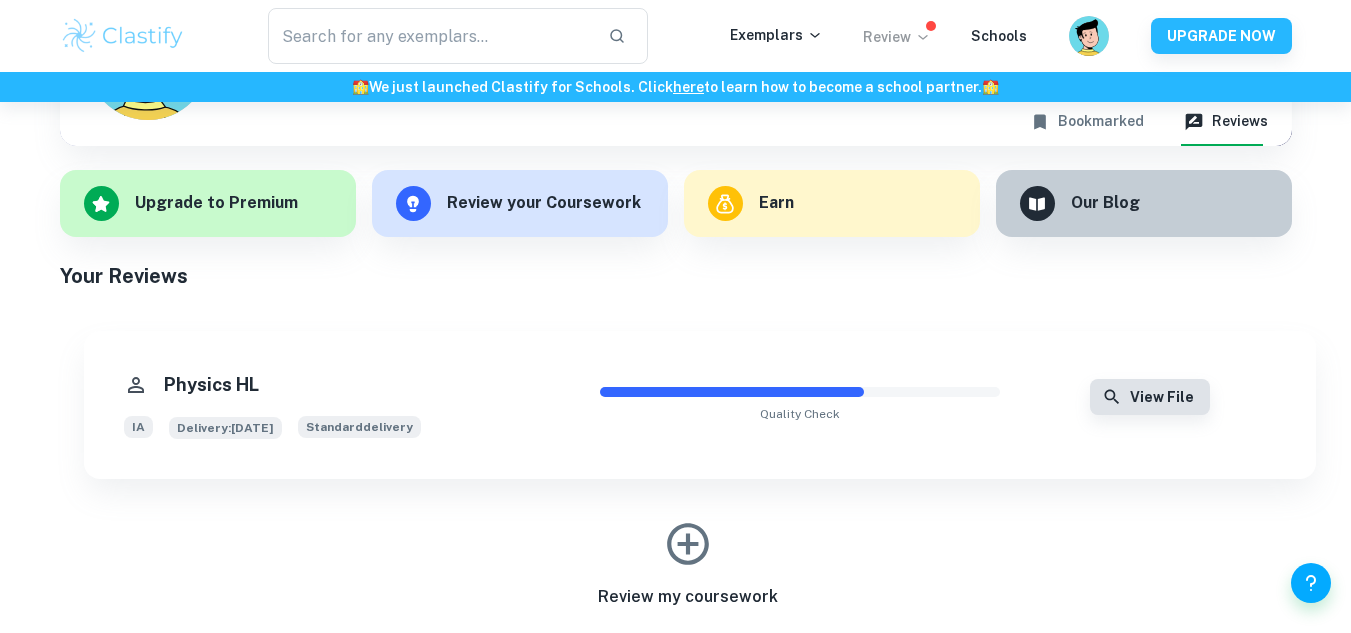 click on "Review" at bounding box center [897, 37] 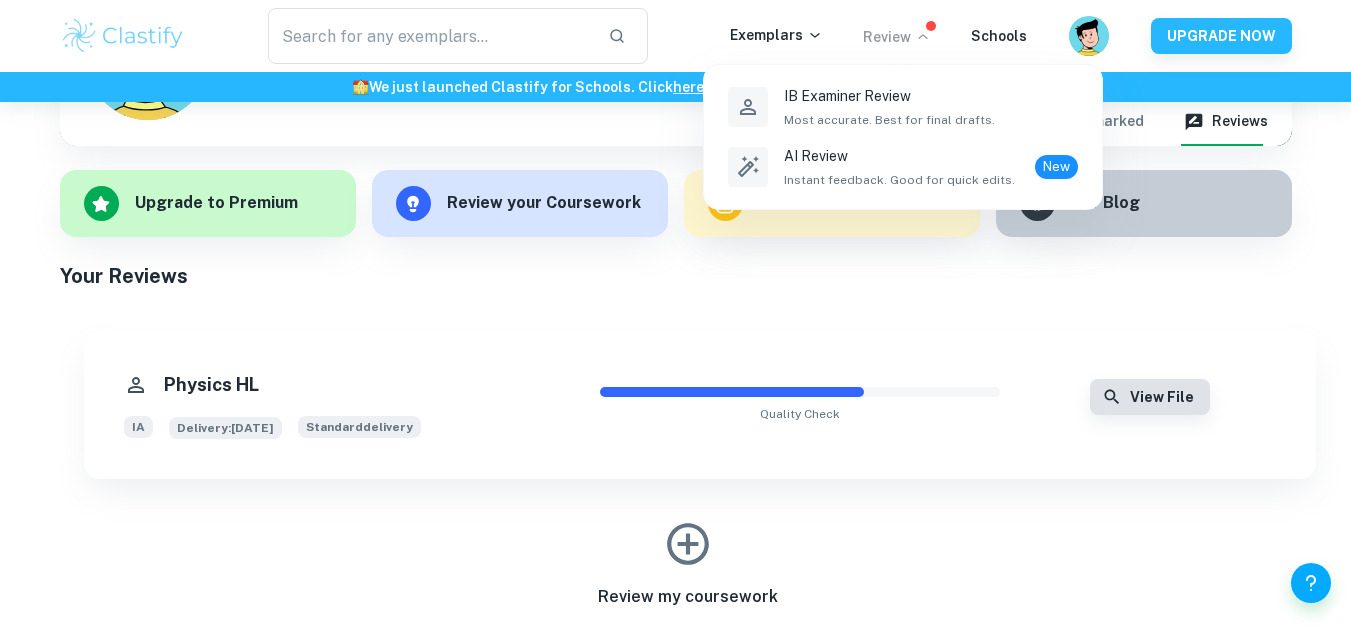 click at bounding box center [675, 316] 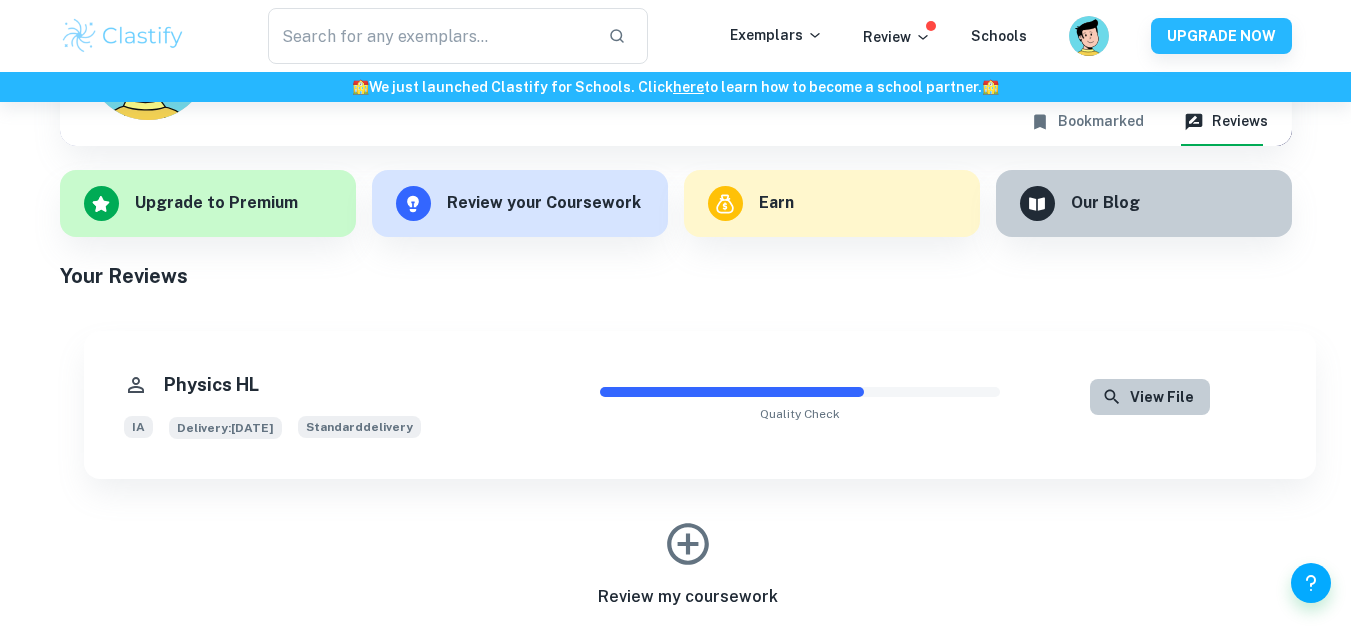 click on "View File" at bounding box center [1150, 397] 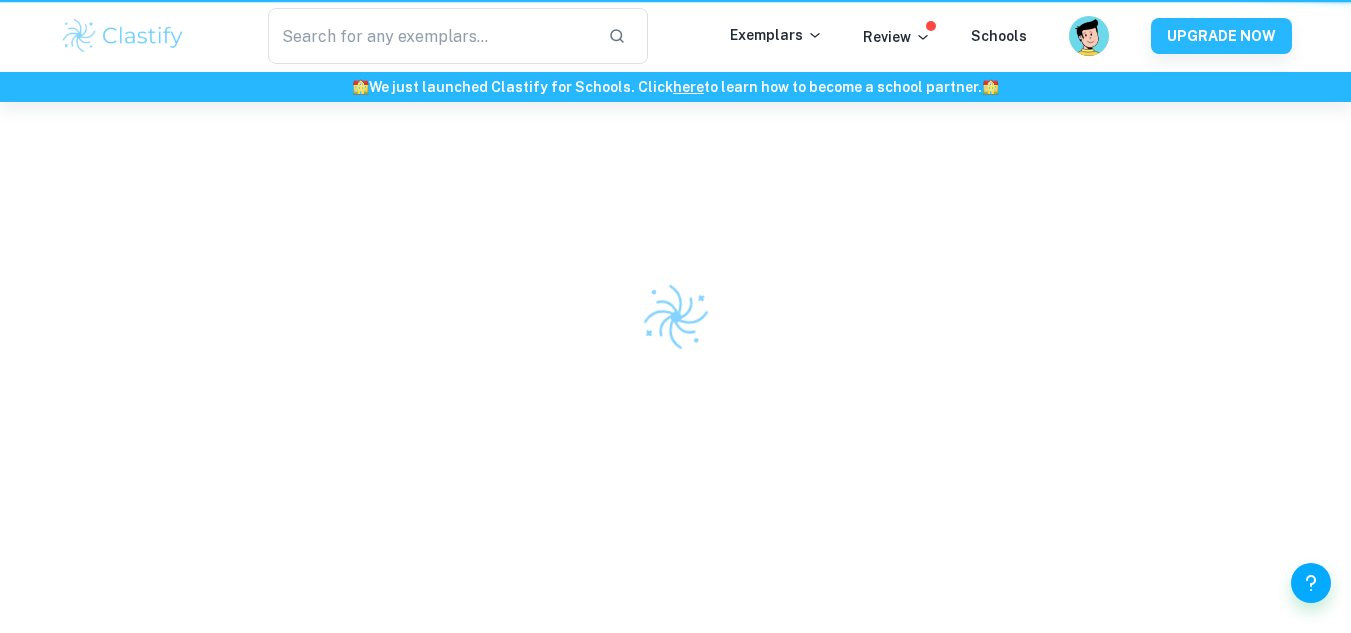 scroll, scrollTop: 0, scrollLeft: 0, axis: both 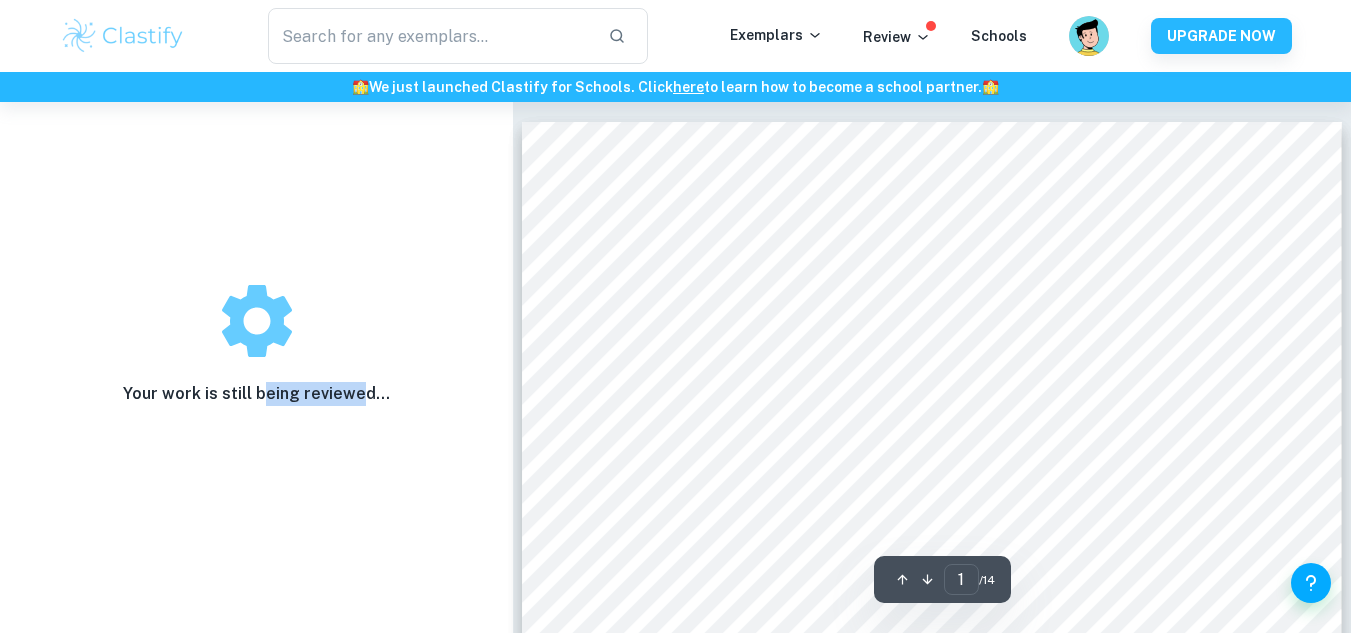 drag, startPoint x: 362, startPoint y: 411, endPoint x: 209, endPoint y: 400, distance: 153.39491 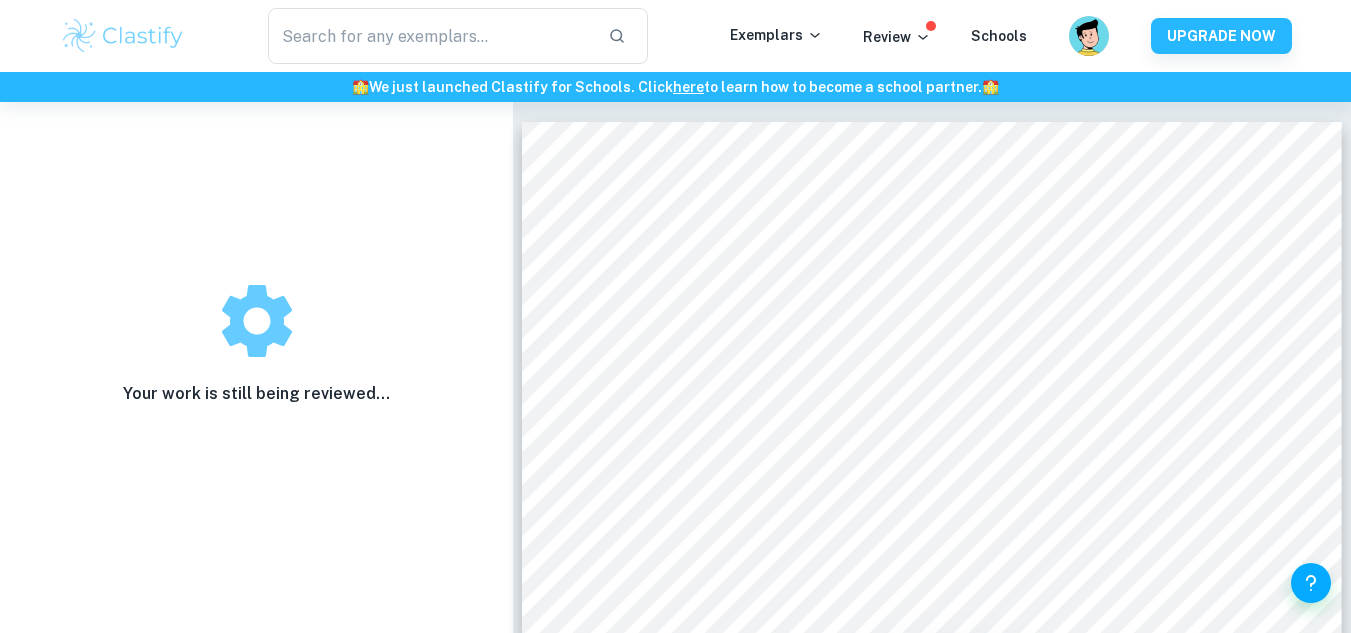 click on "Your work is still being reviewed..." at bounding box center (256, 394) 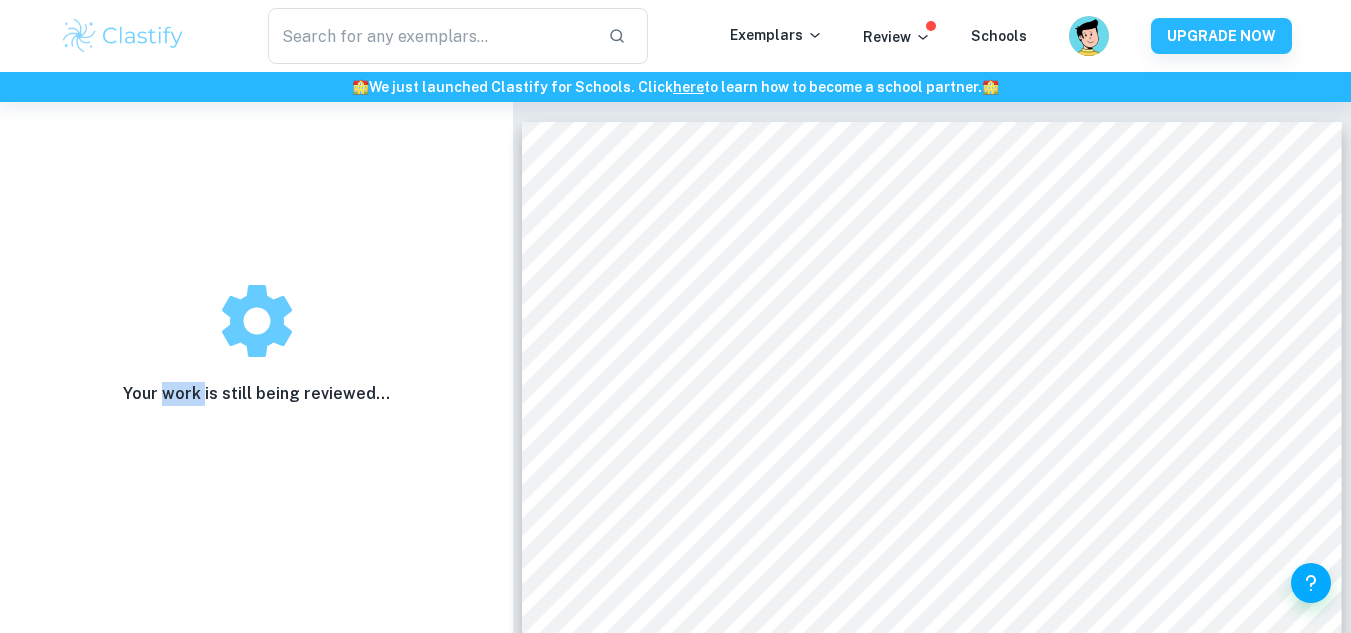 click on "Your work is still being reviewed..." at bounding box center (256, 394) 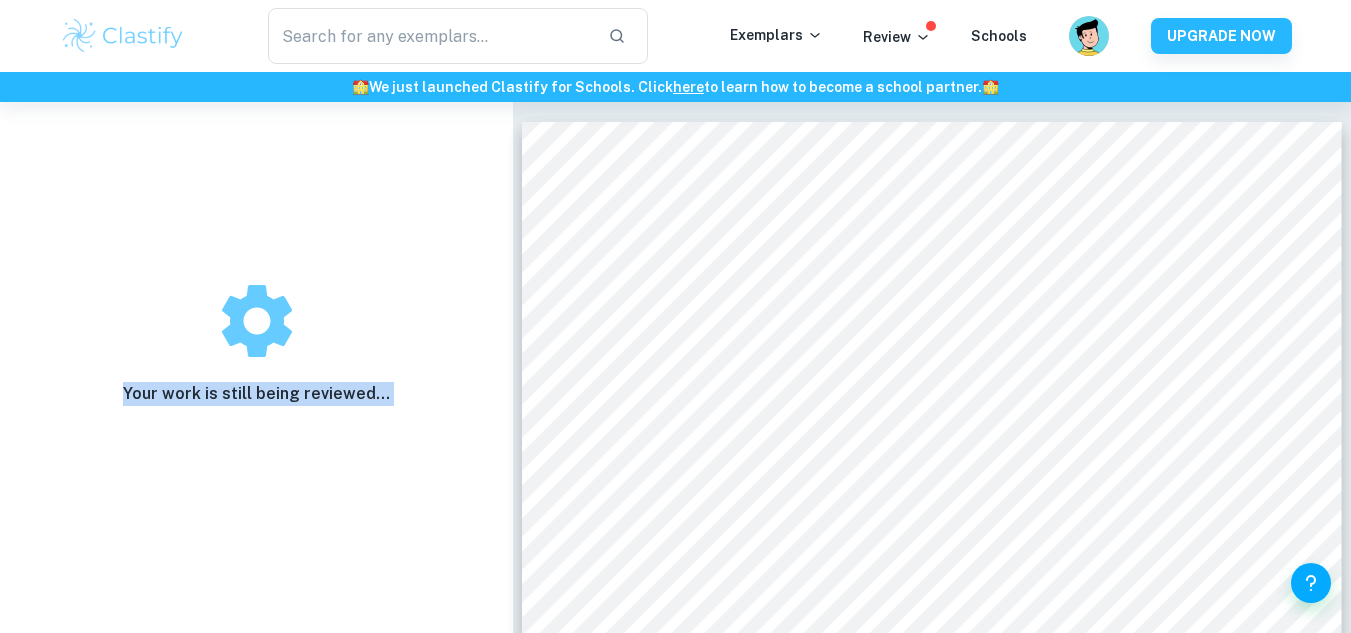 click on "Your work is still being reviewed..." at bounding box center (256, 394) 